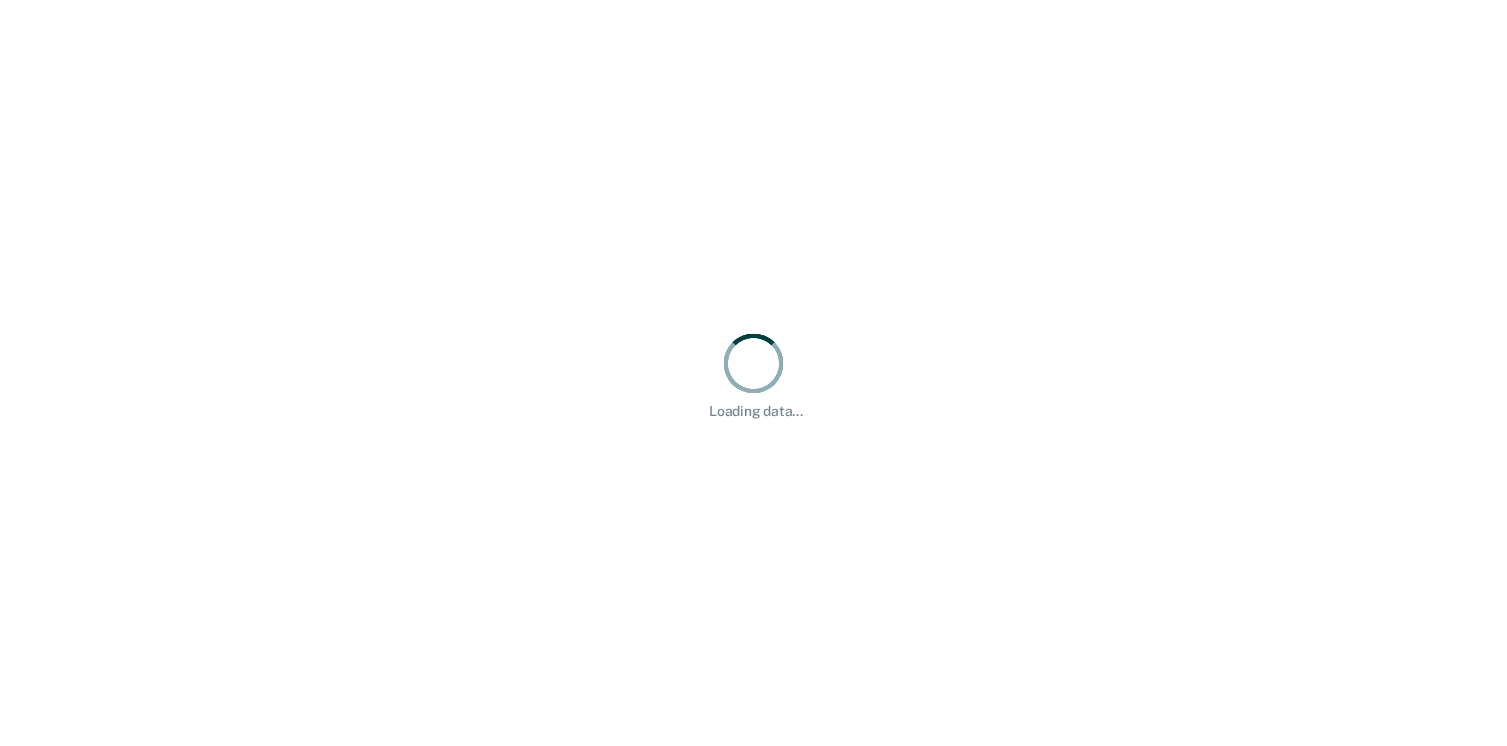 scroll, scrollTop: 0, scrollLeft: 0, axis: both 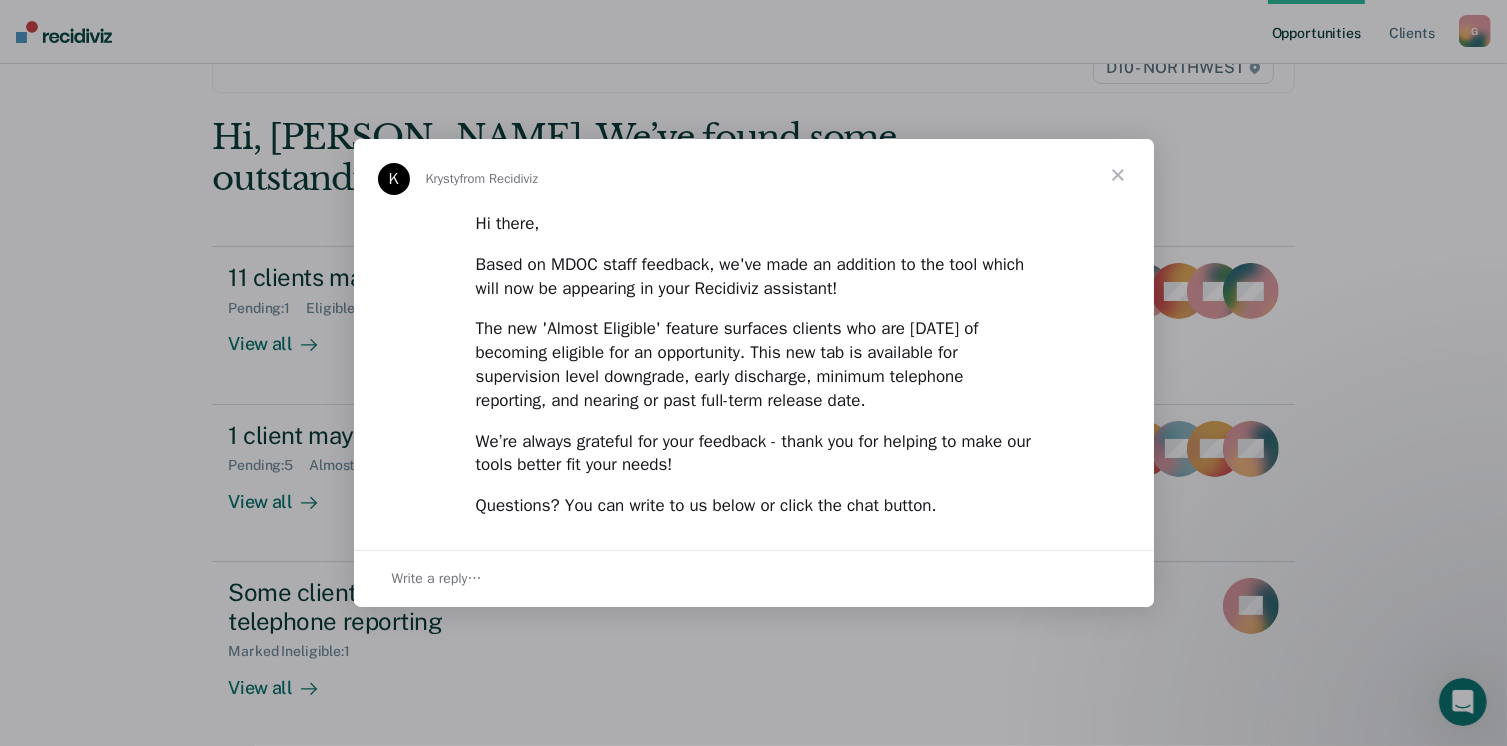 click at bounding box center [1118, 175] 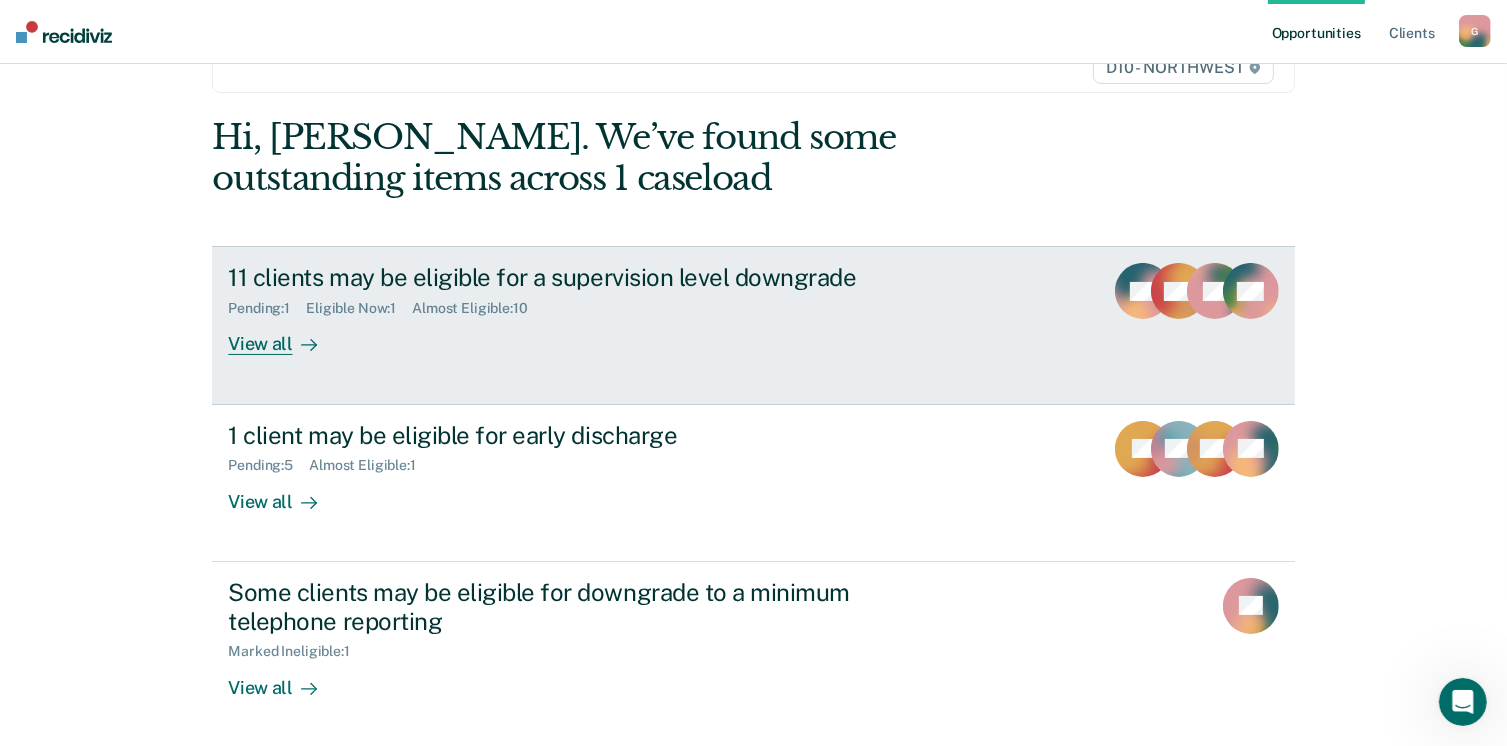 click on "11 clients may be eligible for a supervision level downgrade Pending :  1 Eligible Now :  1 Almost Eligible :  10 View all   SB FW TS + 8" at bounding box center (753, 325) 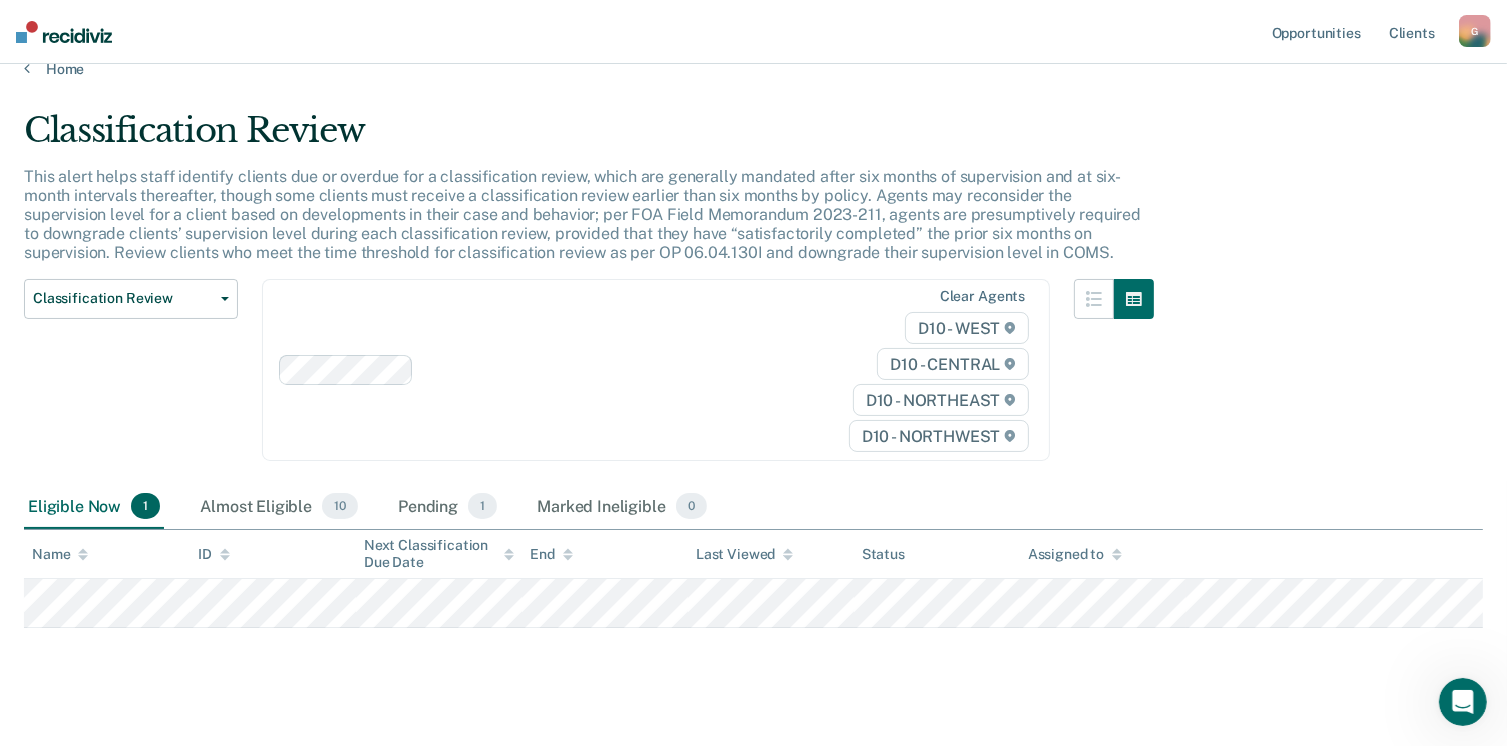 scroll, scrollTop: 52, scrollLeft: 0, axis: vertical 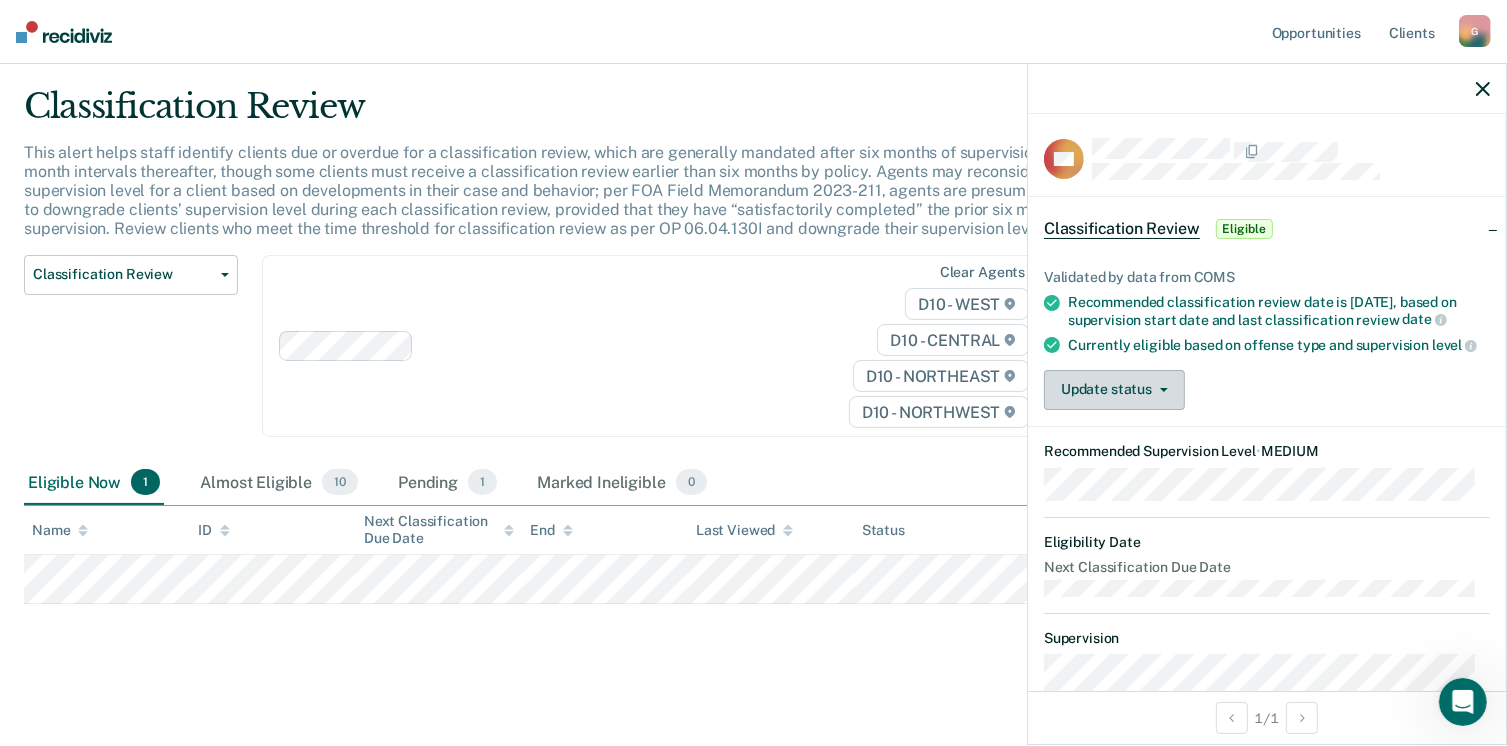 click 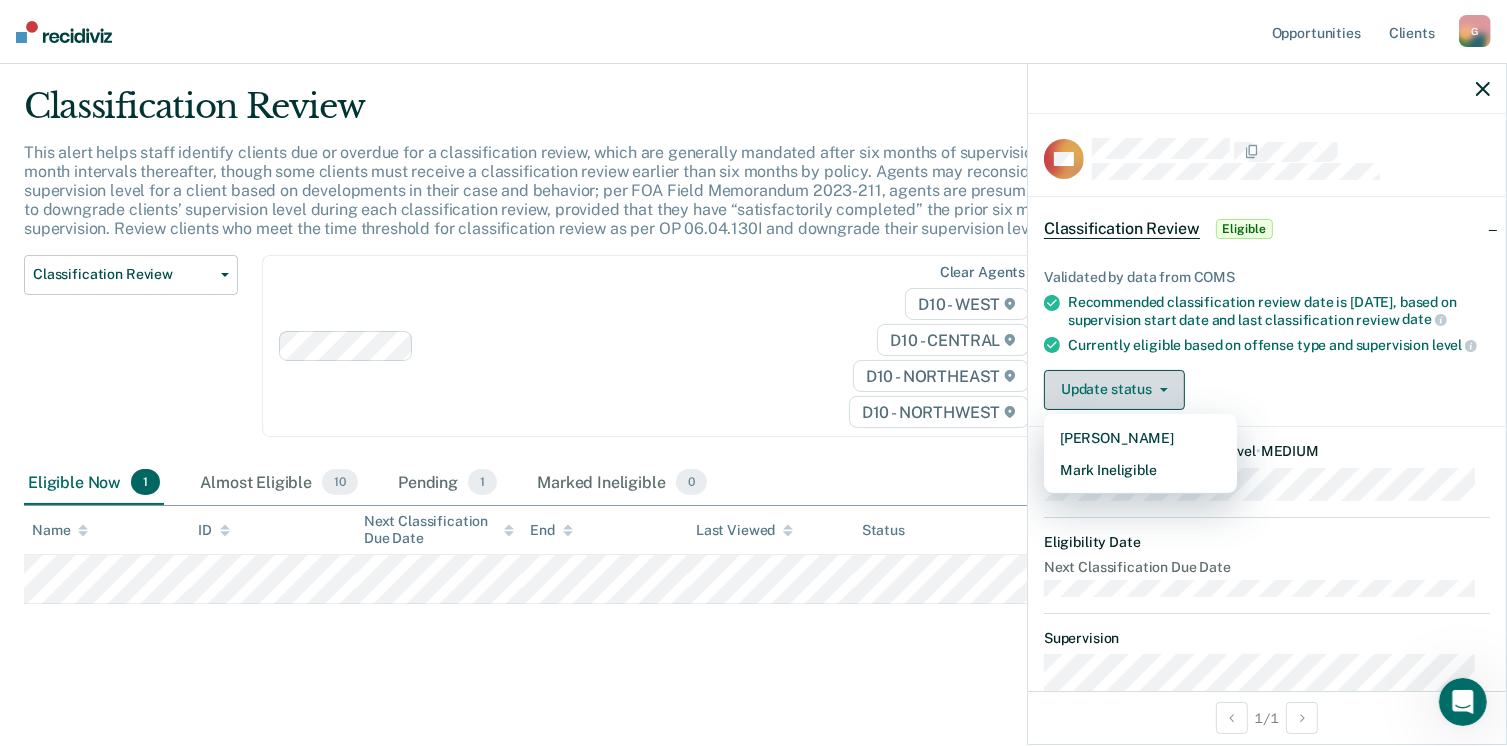 click on "Update status" at bounding box center [1114, 390] 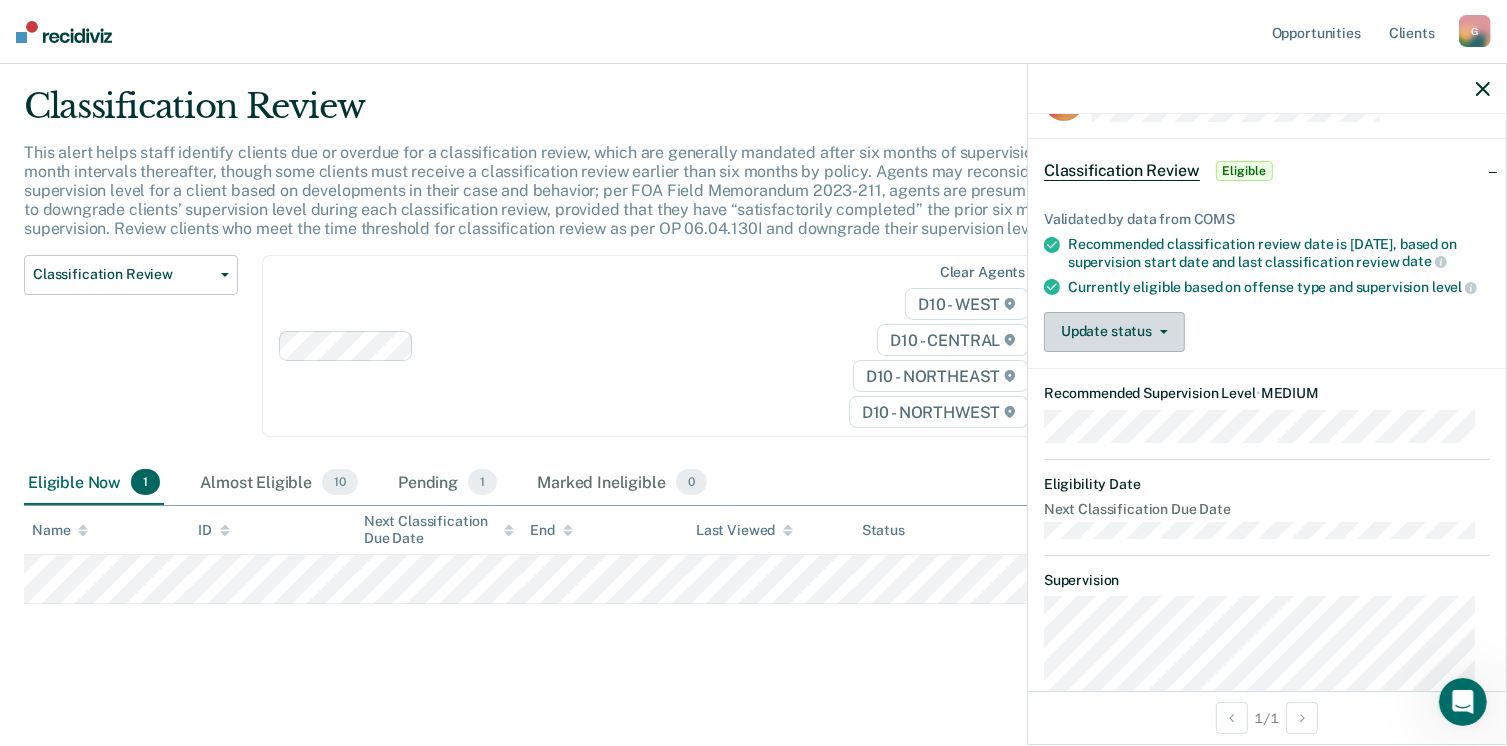 scroll, scrollTop: 0, scrollLeft: 0, axis: both 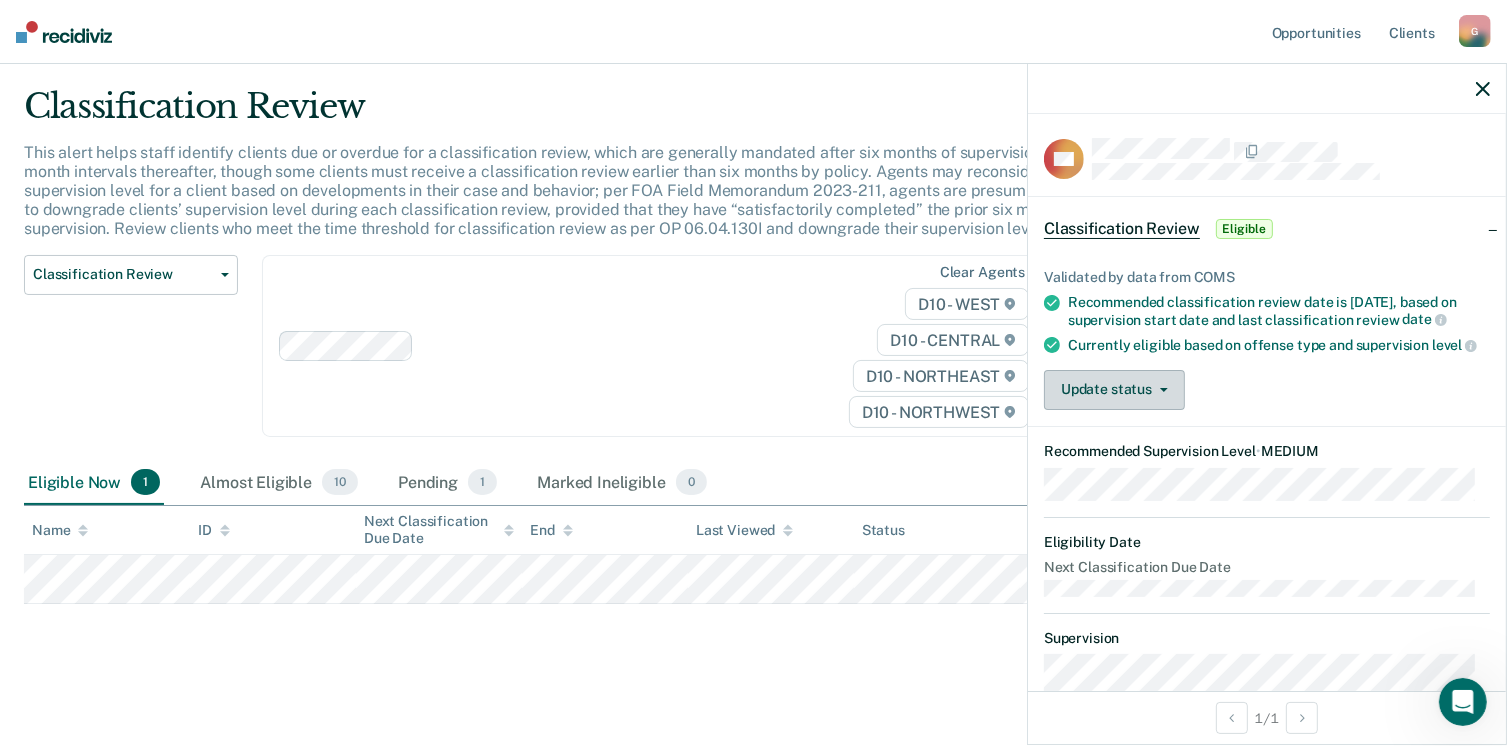 click on "Update status" at bounding box center (1114, 390) 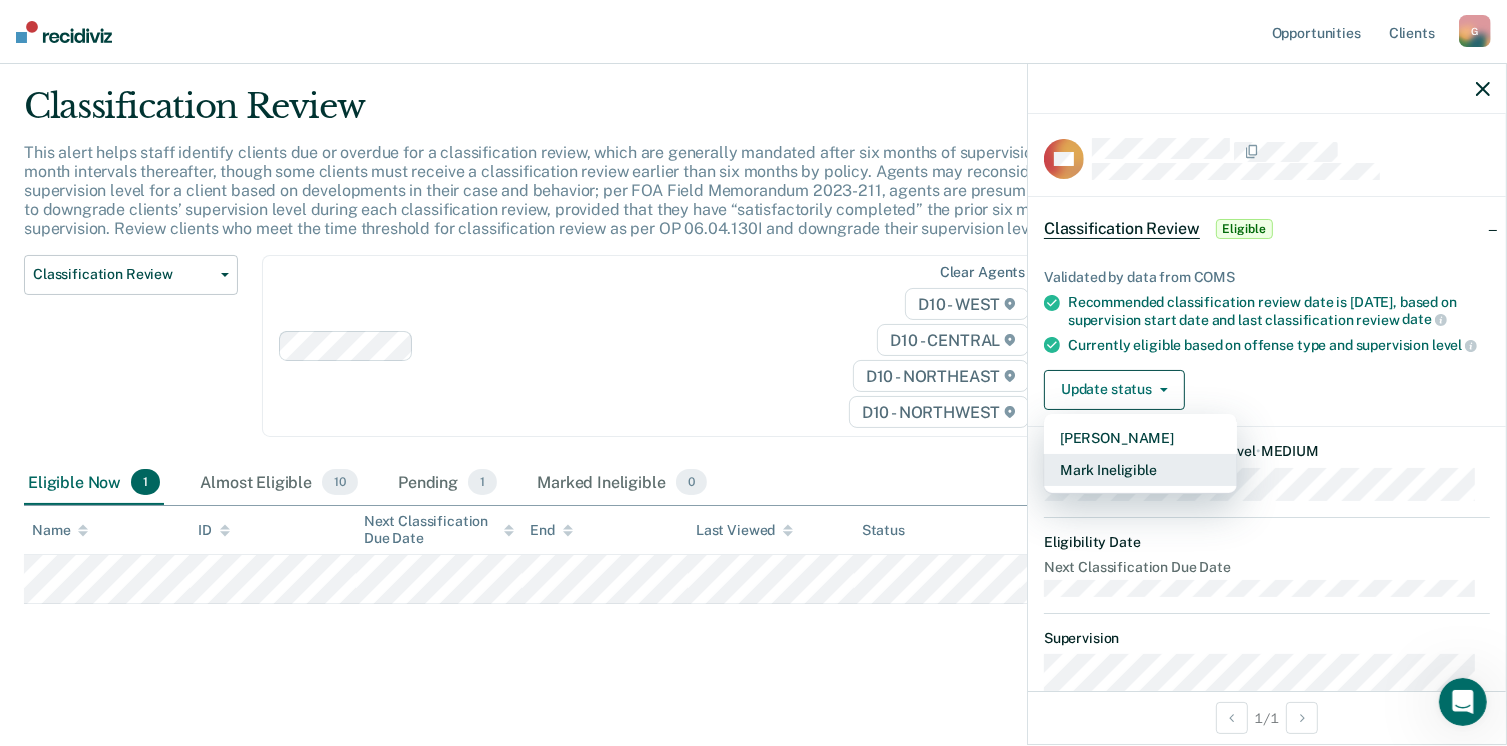 click on "Mark Ineligible" at bounding box center [1140, 470] 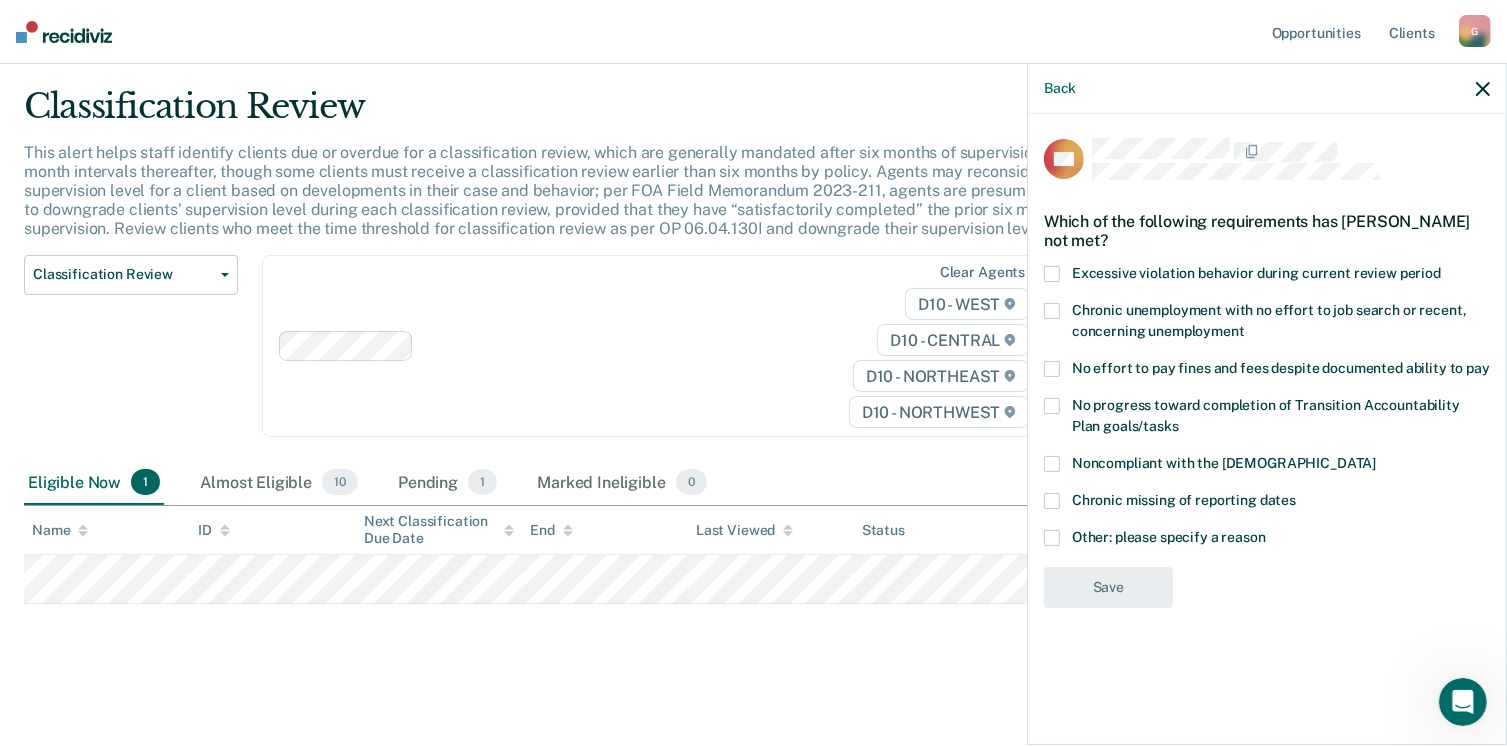drag, startPoint x: 1481, startPoint y: 84, endPoint x: 1468, endPoint y: 94, distance: 16.40122 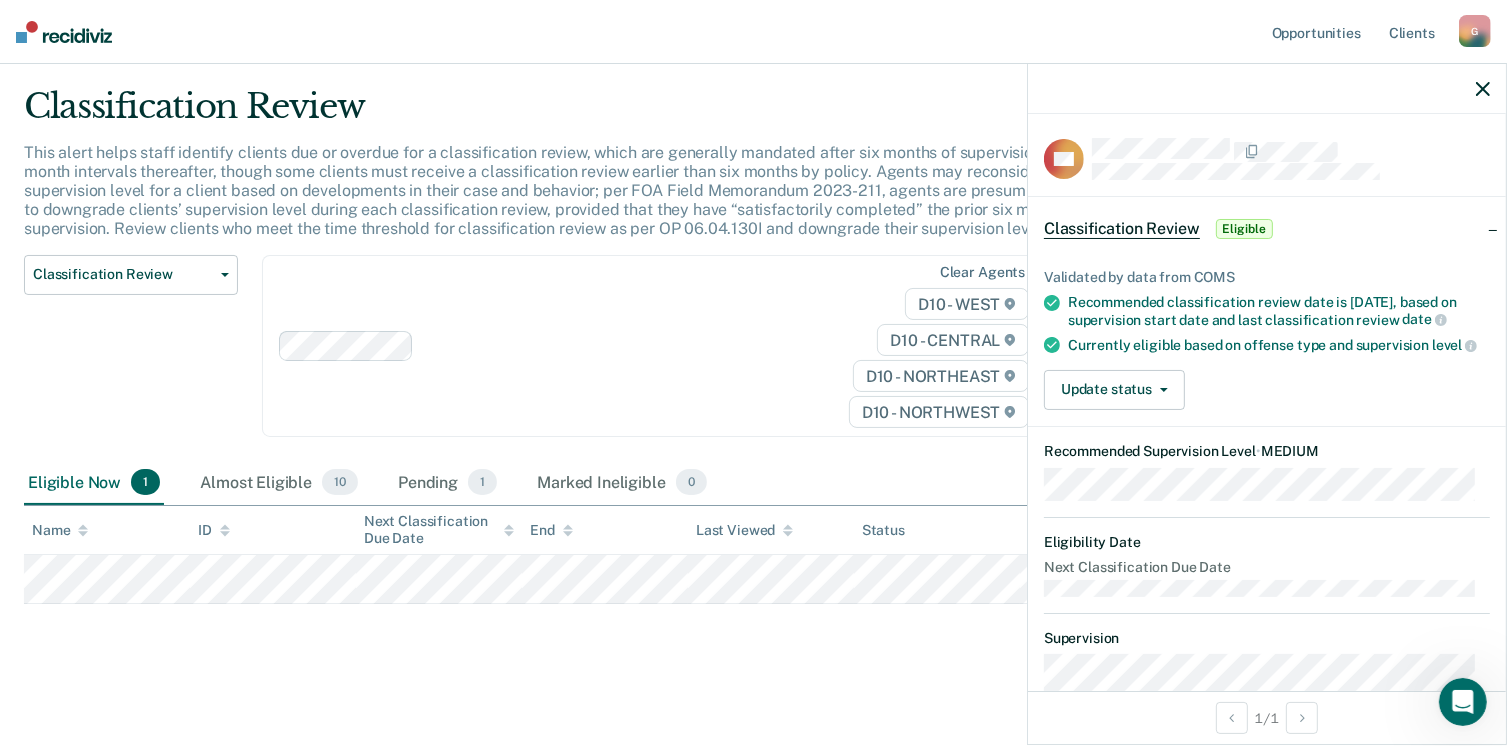 click on "Validated by data from COMS Recommended classification review date is [DATE], based on supervision start date and last classification review   date   Currently eligible based on offense type and supervision   level   Update status [PERSON_NAME] Mark Ineligible" at bounding box center [1267, 331] 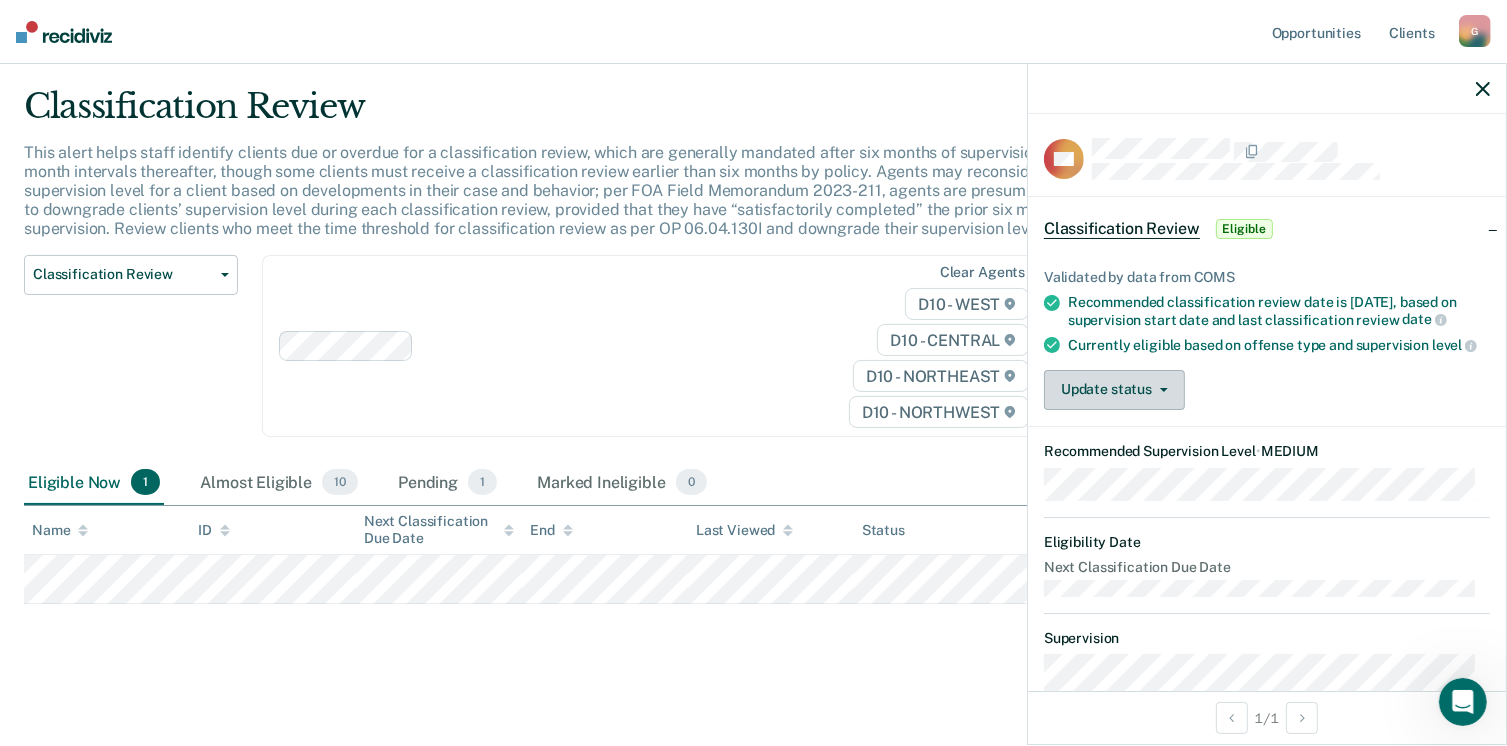 click on "Update status" at bounding box center [1114, 390] 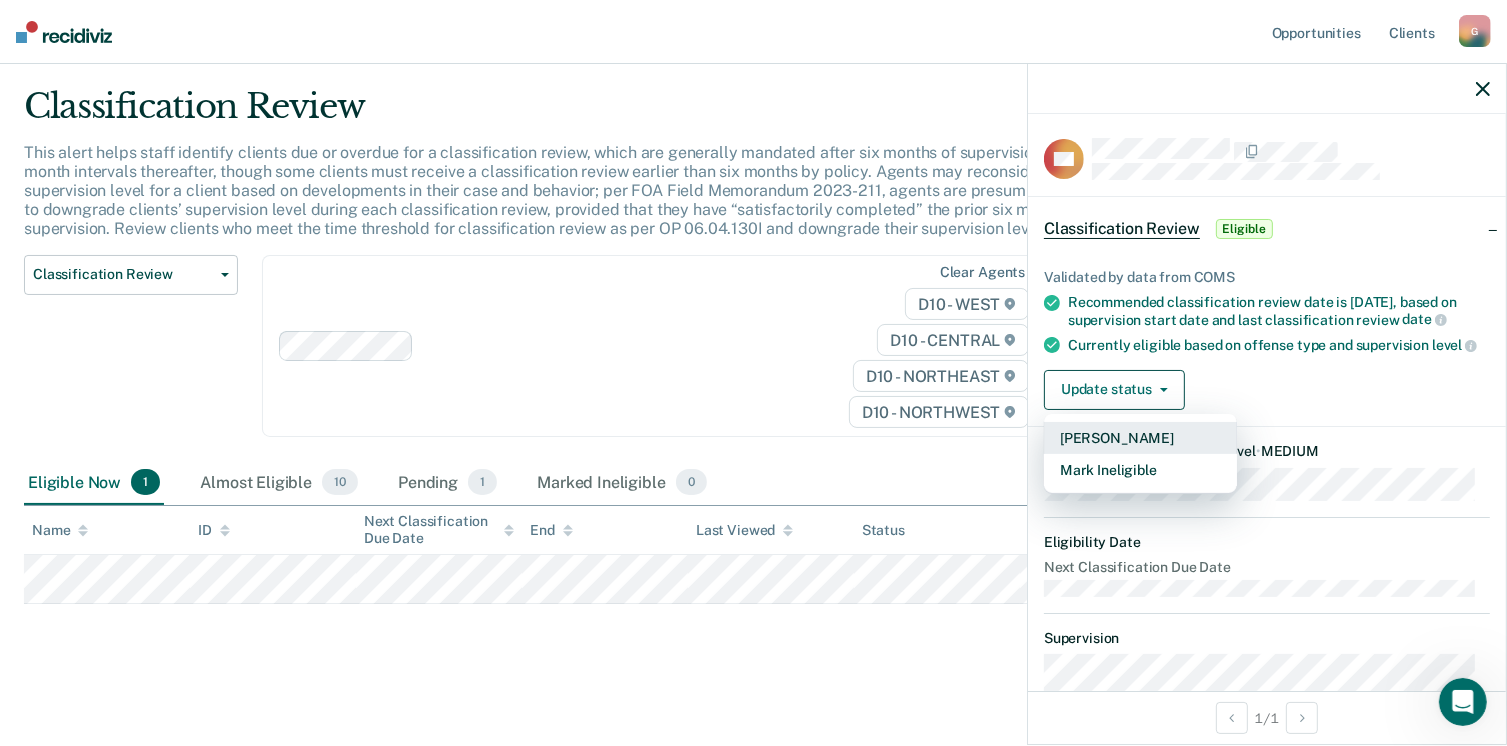 click on "[PERSON_NAME]" at bounding box center [1140, 438] 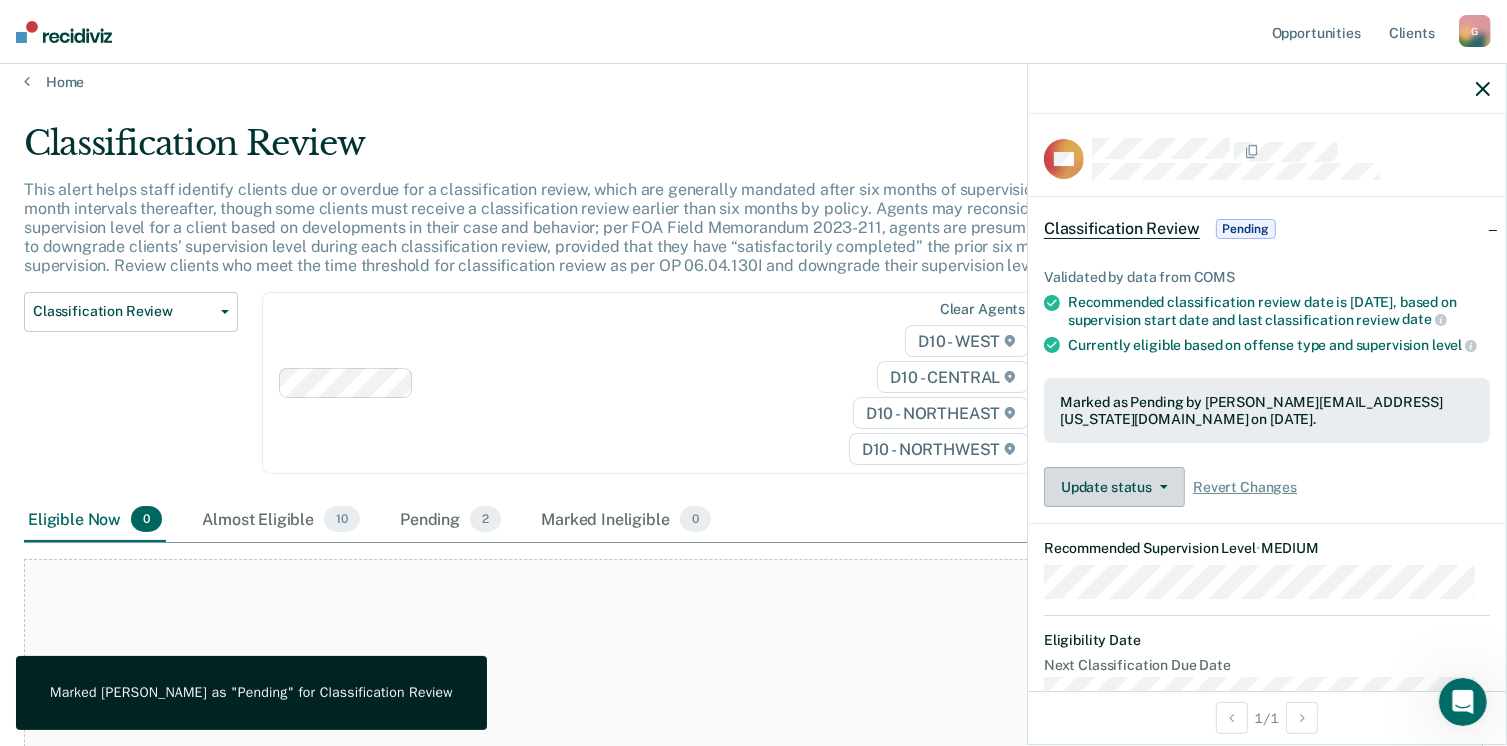 scroll, scrollTop: 0, scrollLeft: 0, axis: both 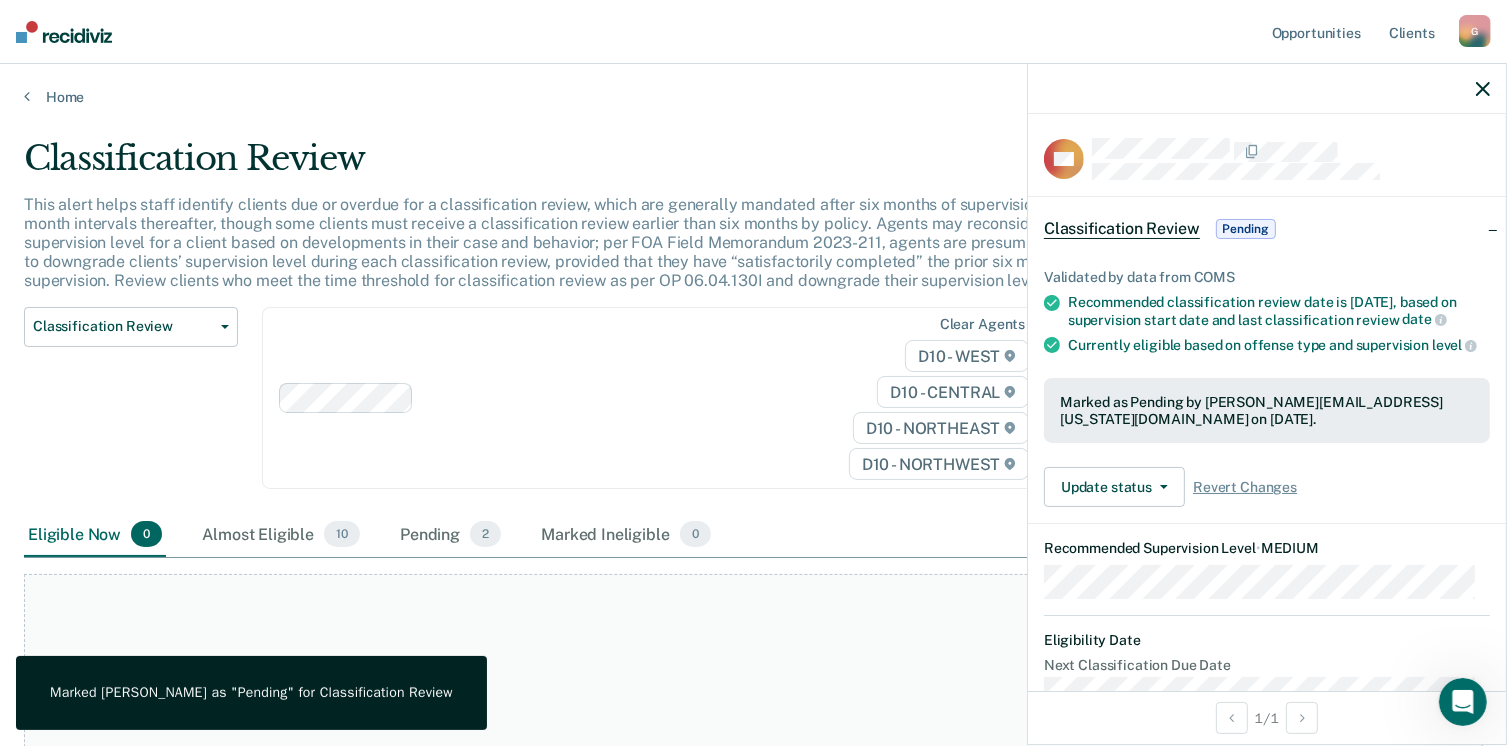 click at bounding box center [1483, 88] 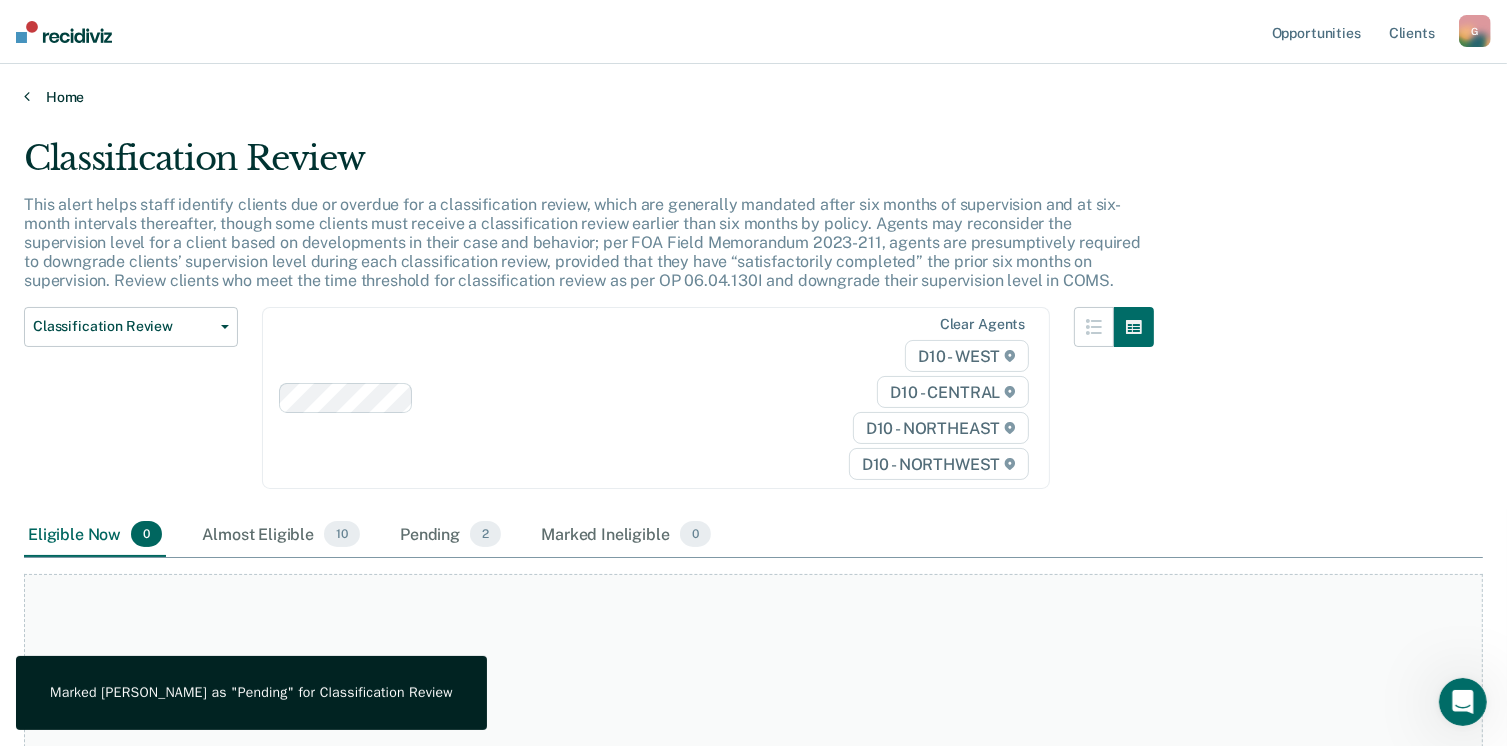 click on "Home" at bounding box center [753, 97] 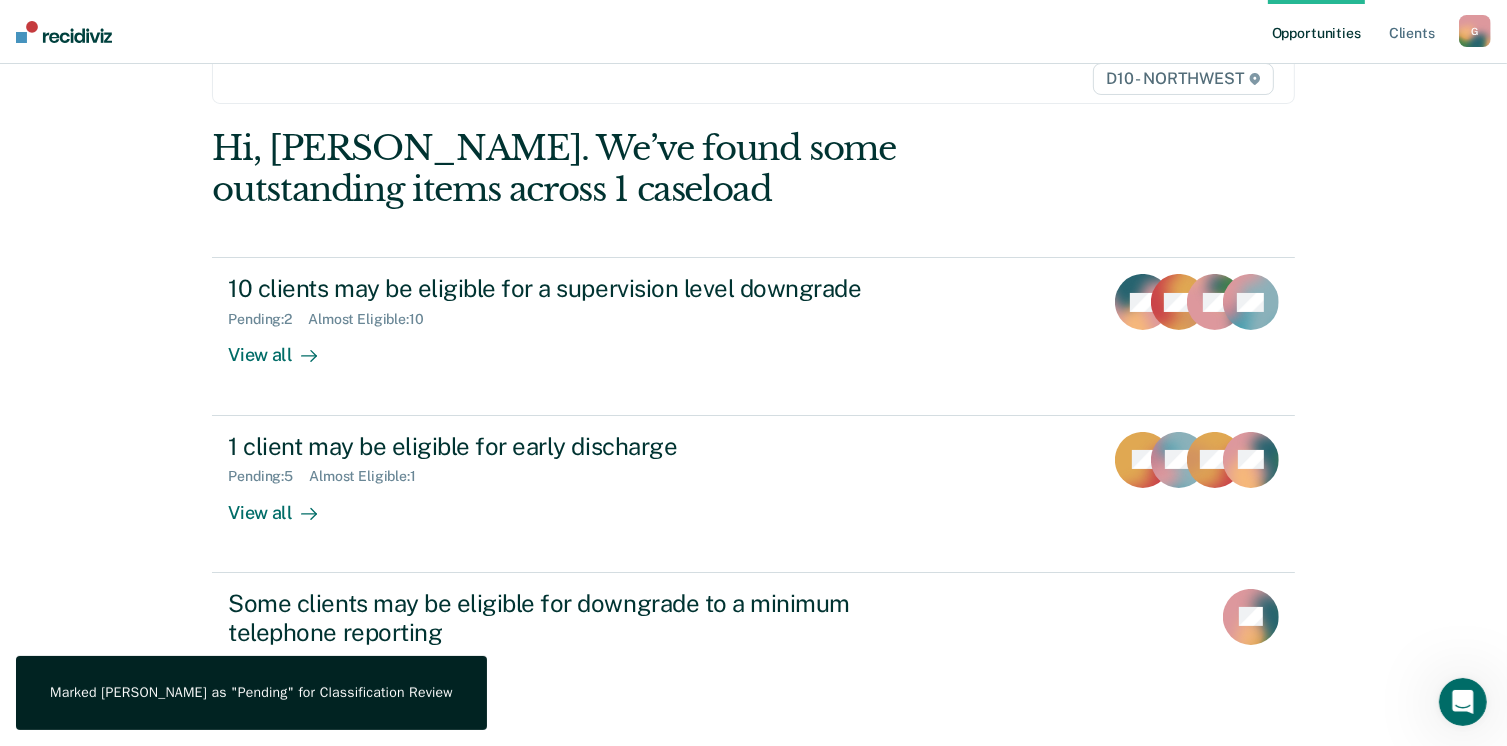 scroll, scrollTop: 200, scrollLeft: 0, axis: vertical 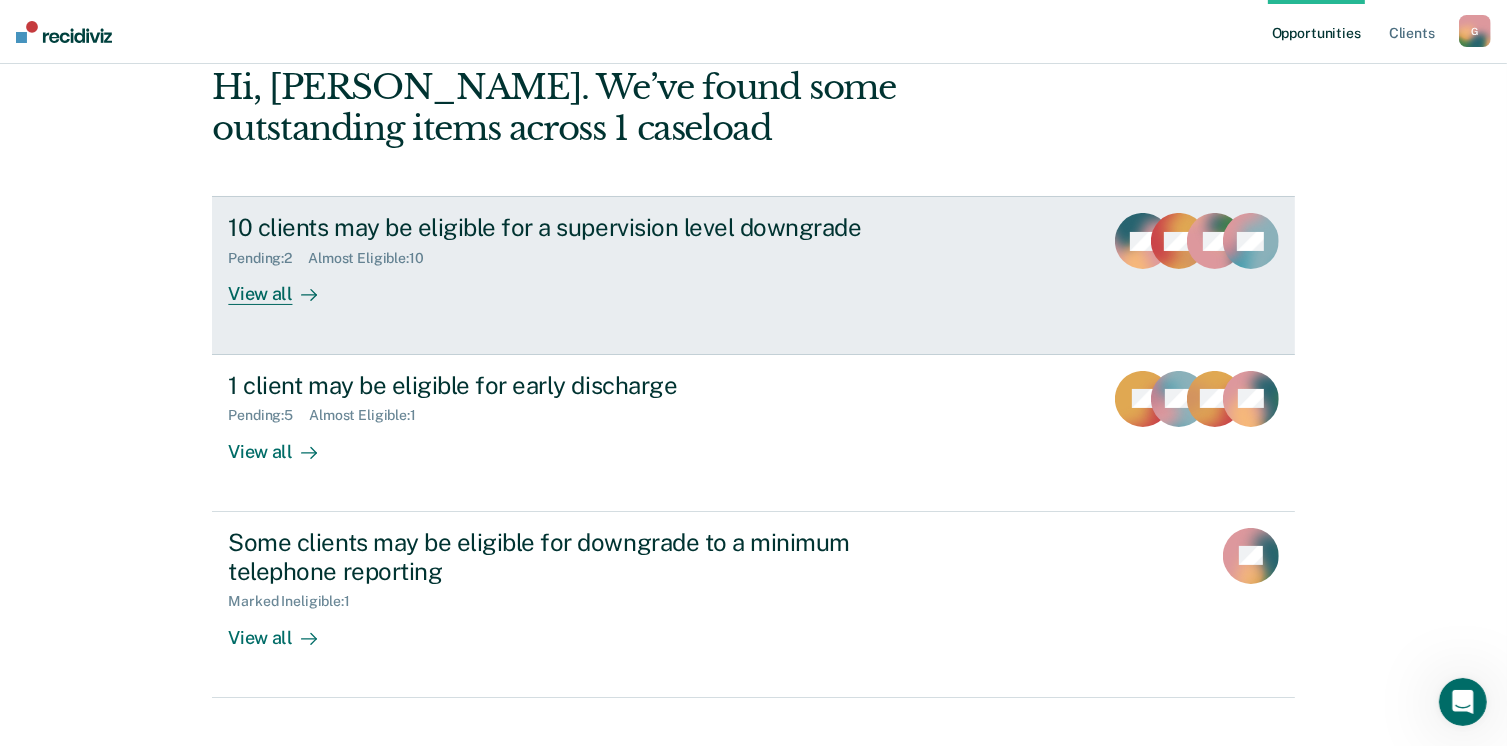 click on "View all" at bounding box center (284, 286) 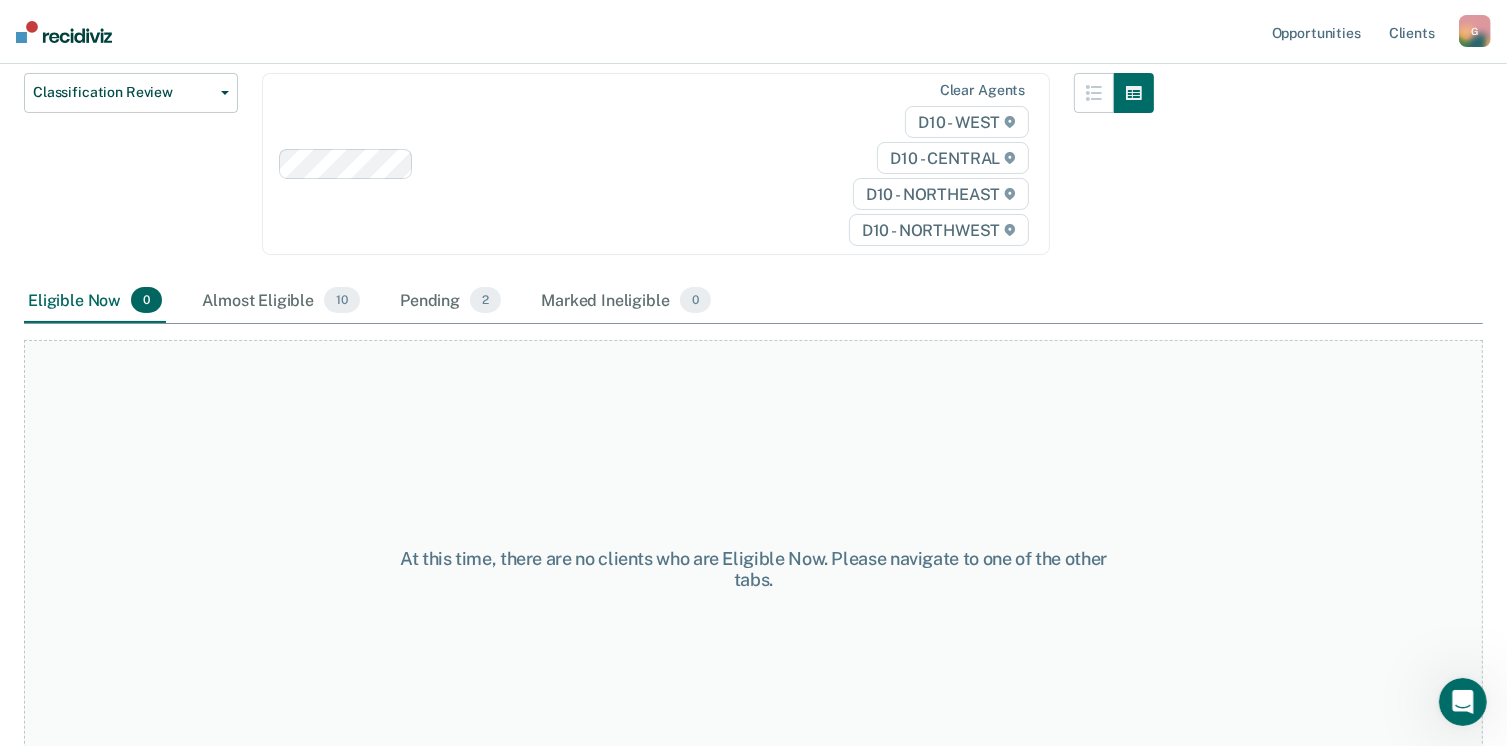 scroll, scrollTop: 282, scrollLeft: 0, axis: vertical 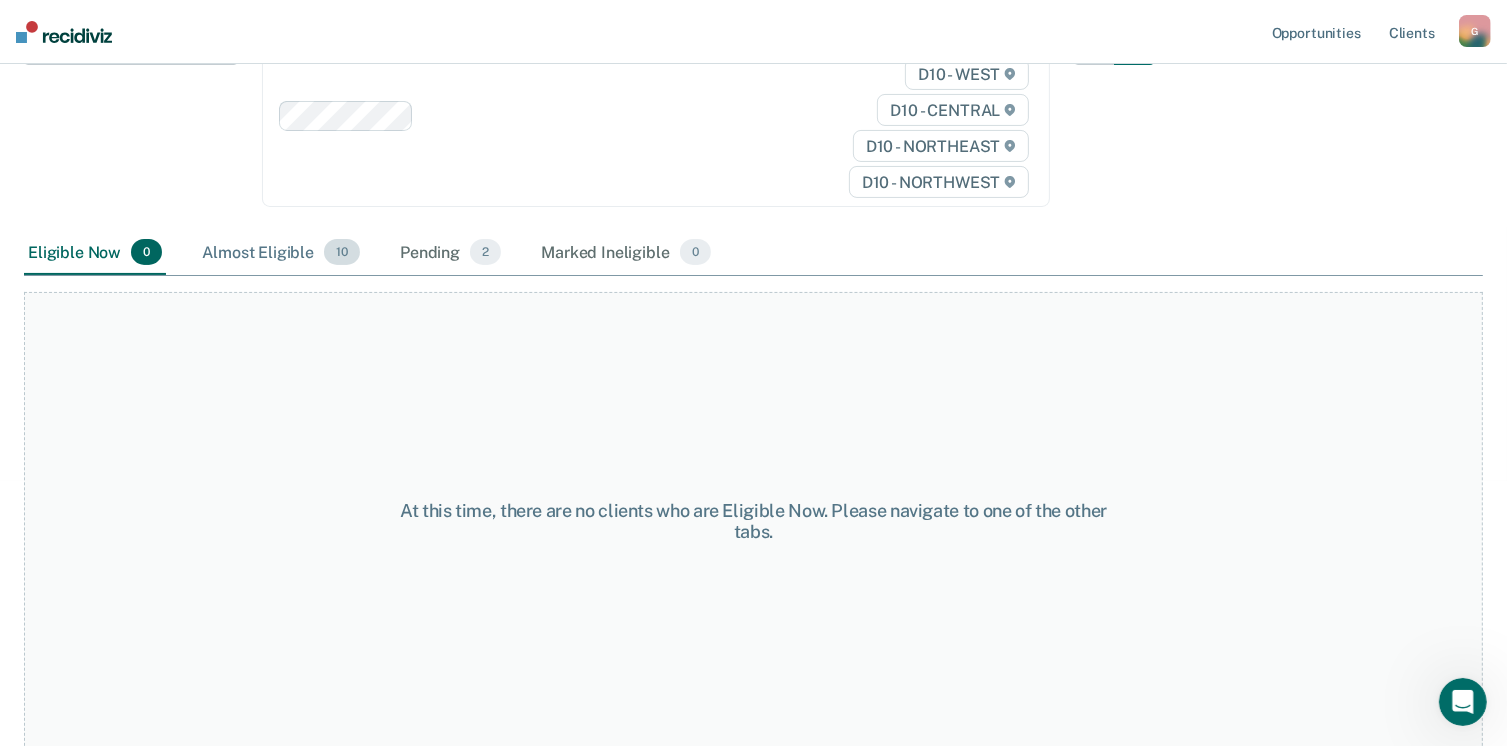 click on "Almost Eligible 10" at bounding box center (281, 253) 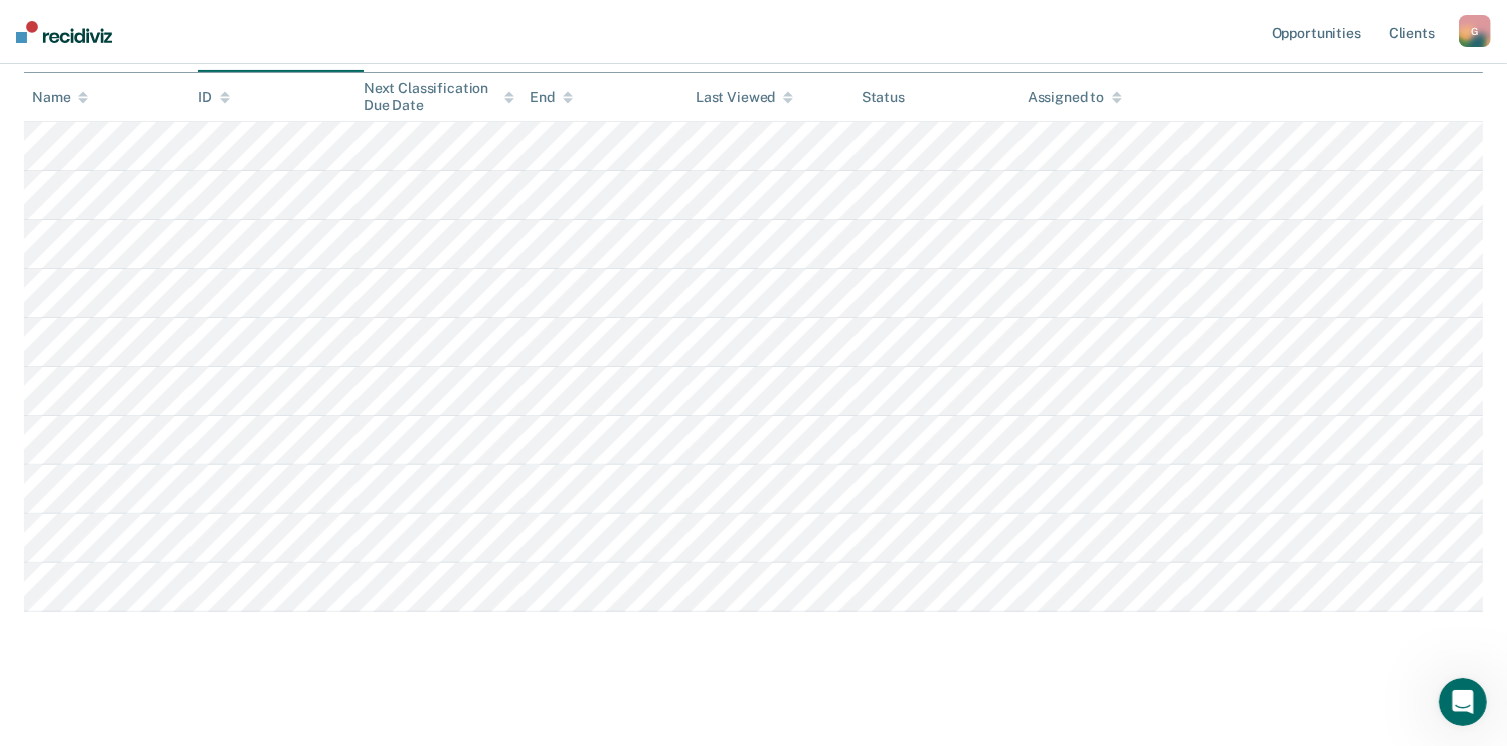 scroll, scrollTop: 492, scrollLeft: 0, axis: vertical 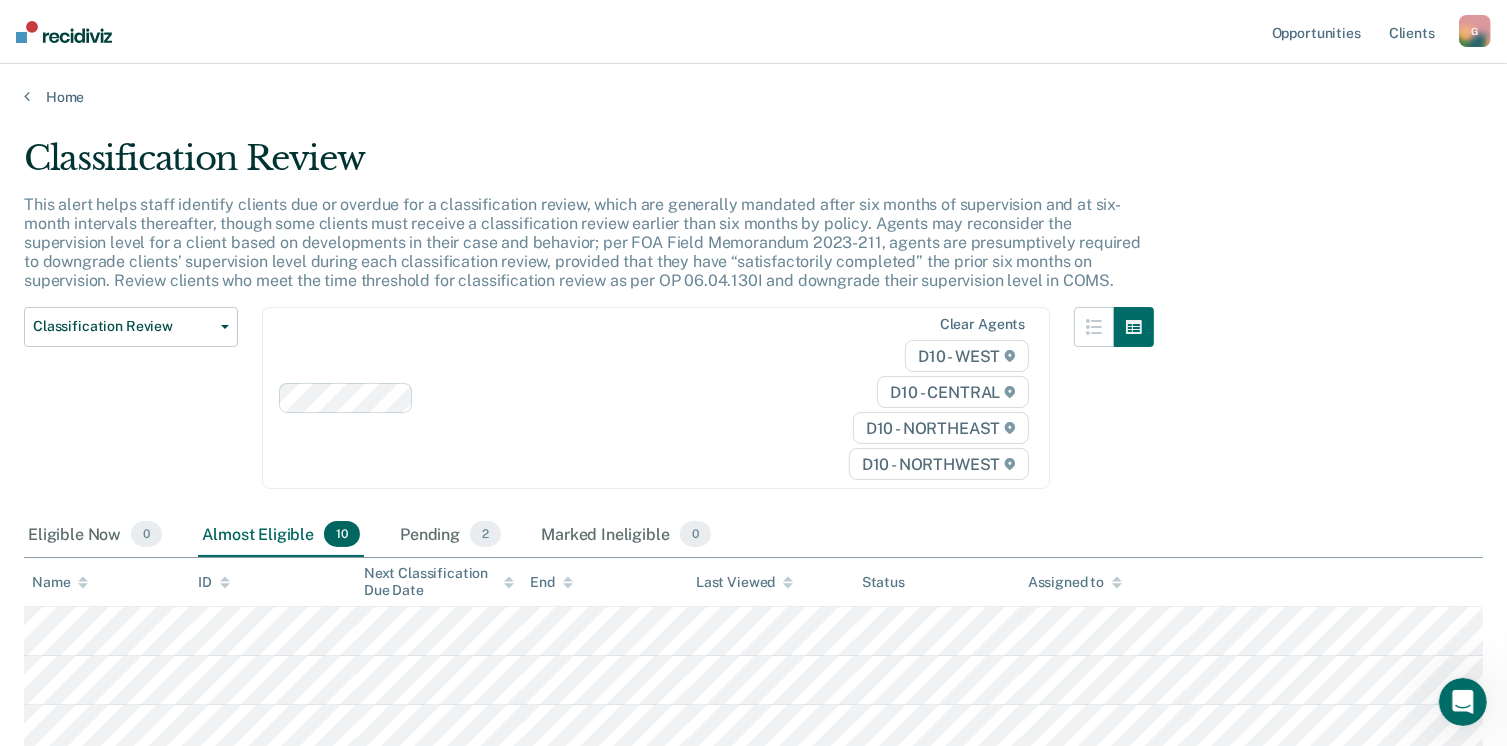 click on "G" at bounding box center (1475, 31) 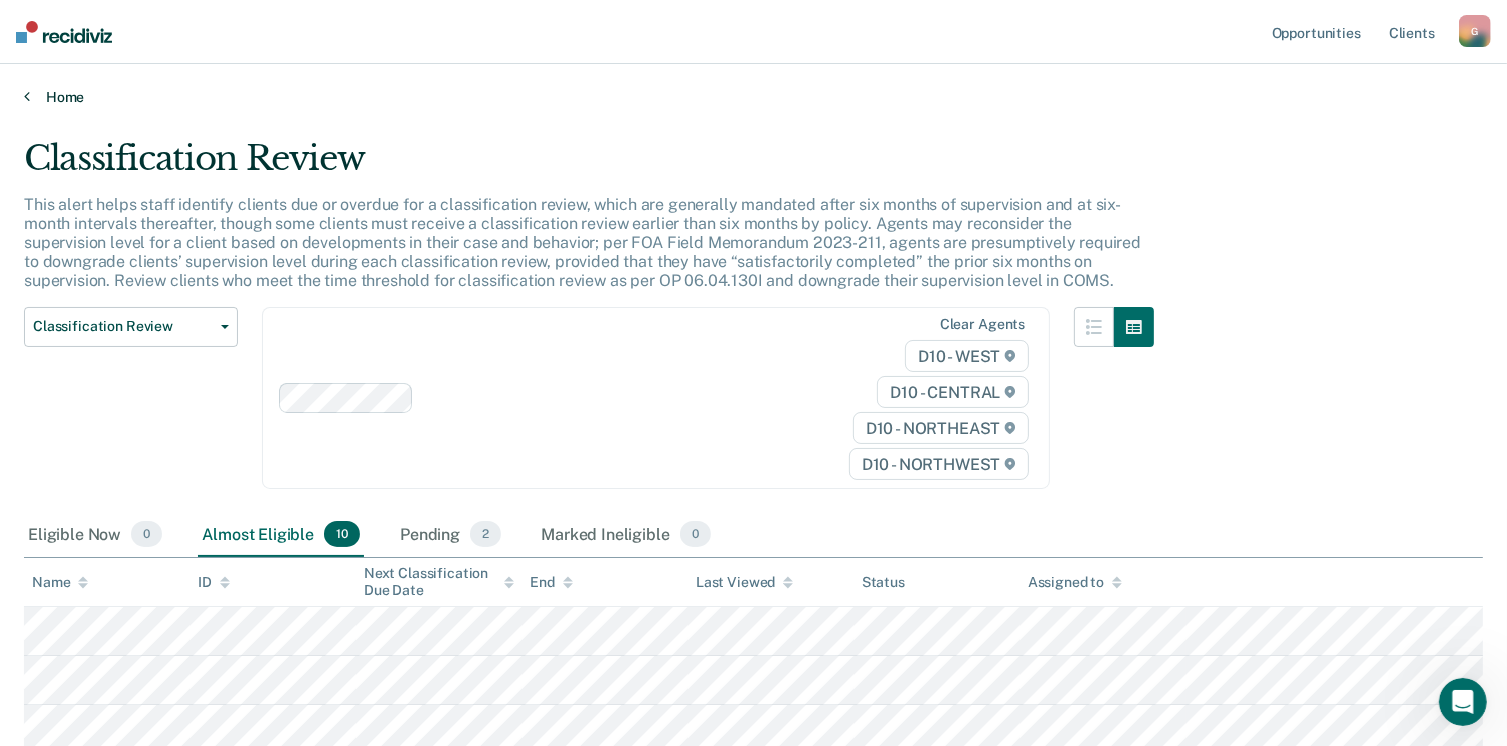 click on "Home" at bounding box center [753, 97] 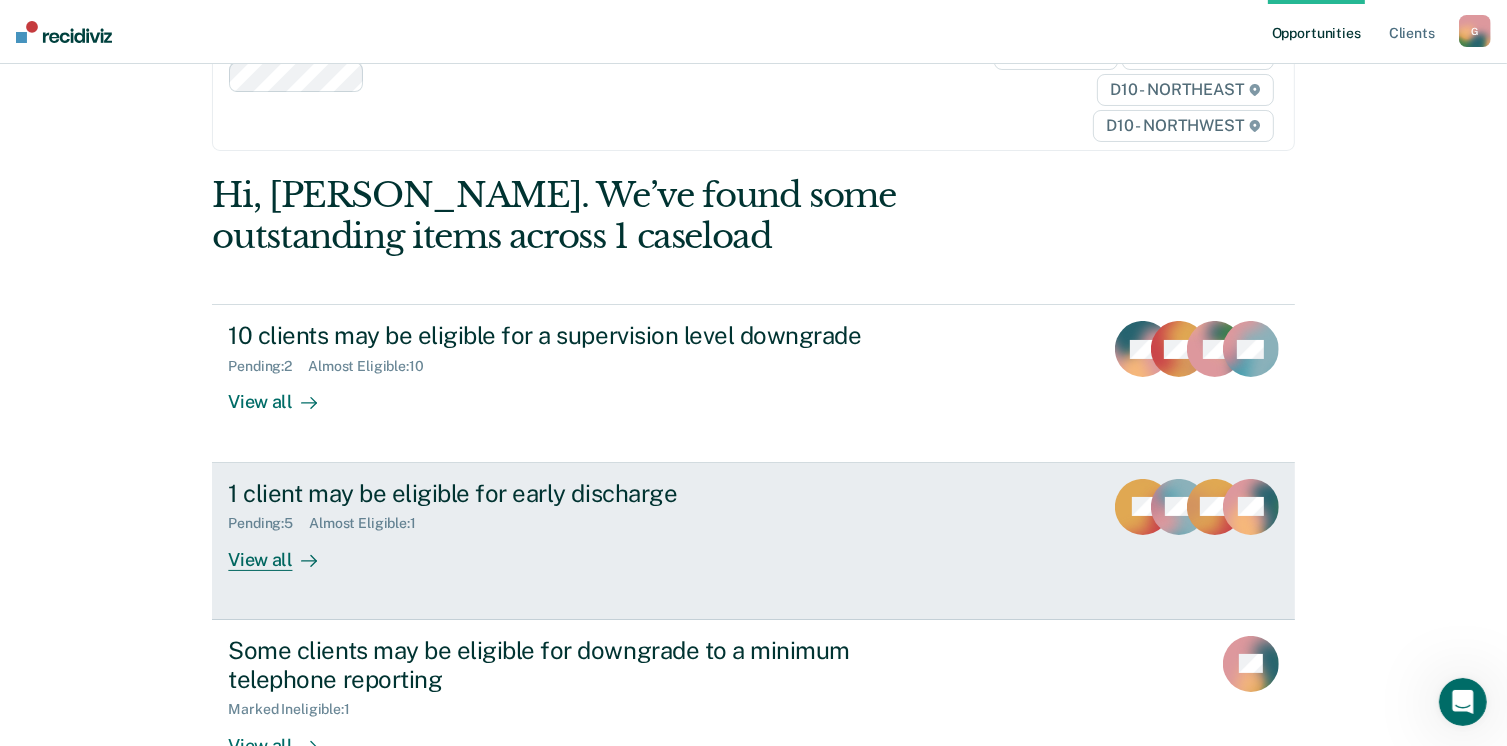 scroll, scrollTop: 200, scrollLeft: 0, axis: vertical 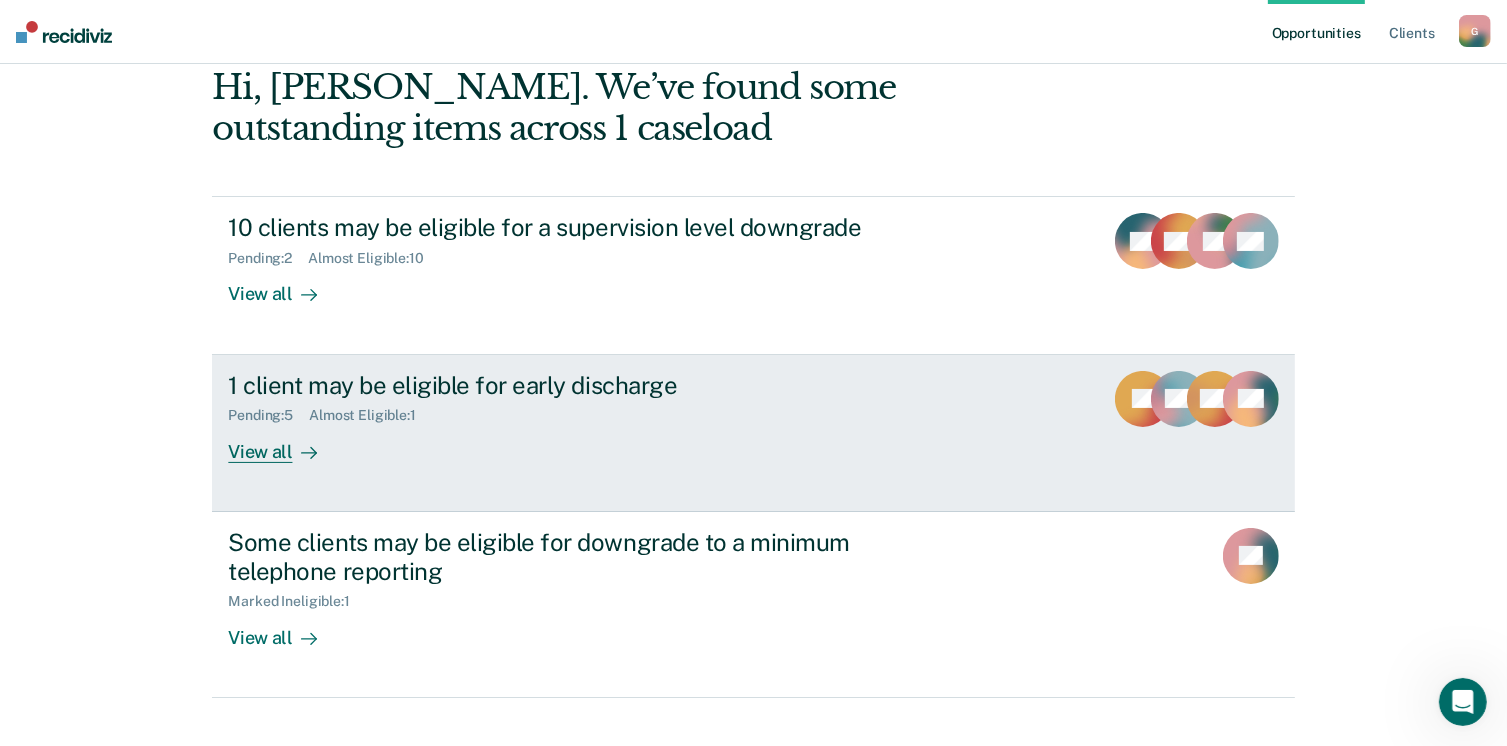 click on "View all" at bounding box center (284, 443) 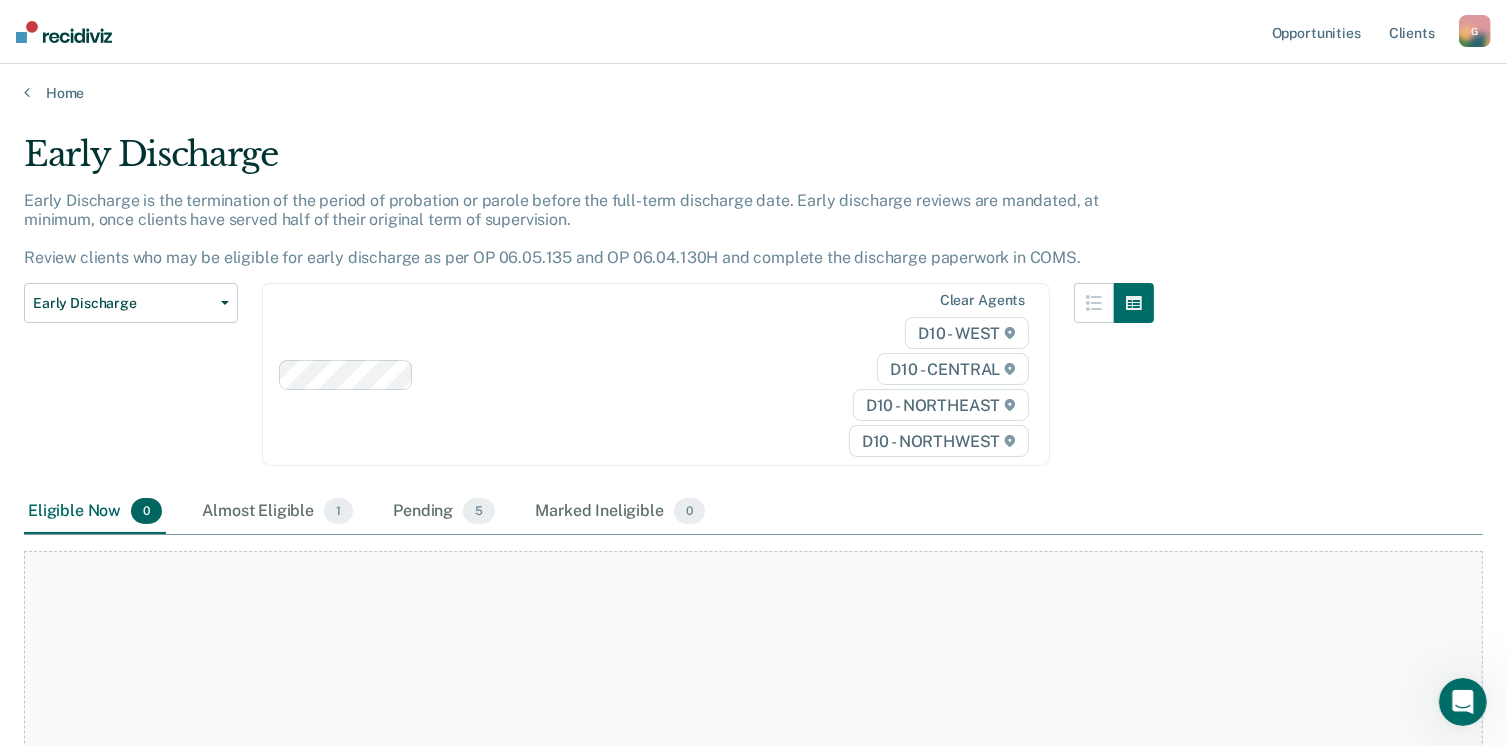 scroll, scrollTop: 0, scrollLeft: 0, axis: both 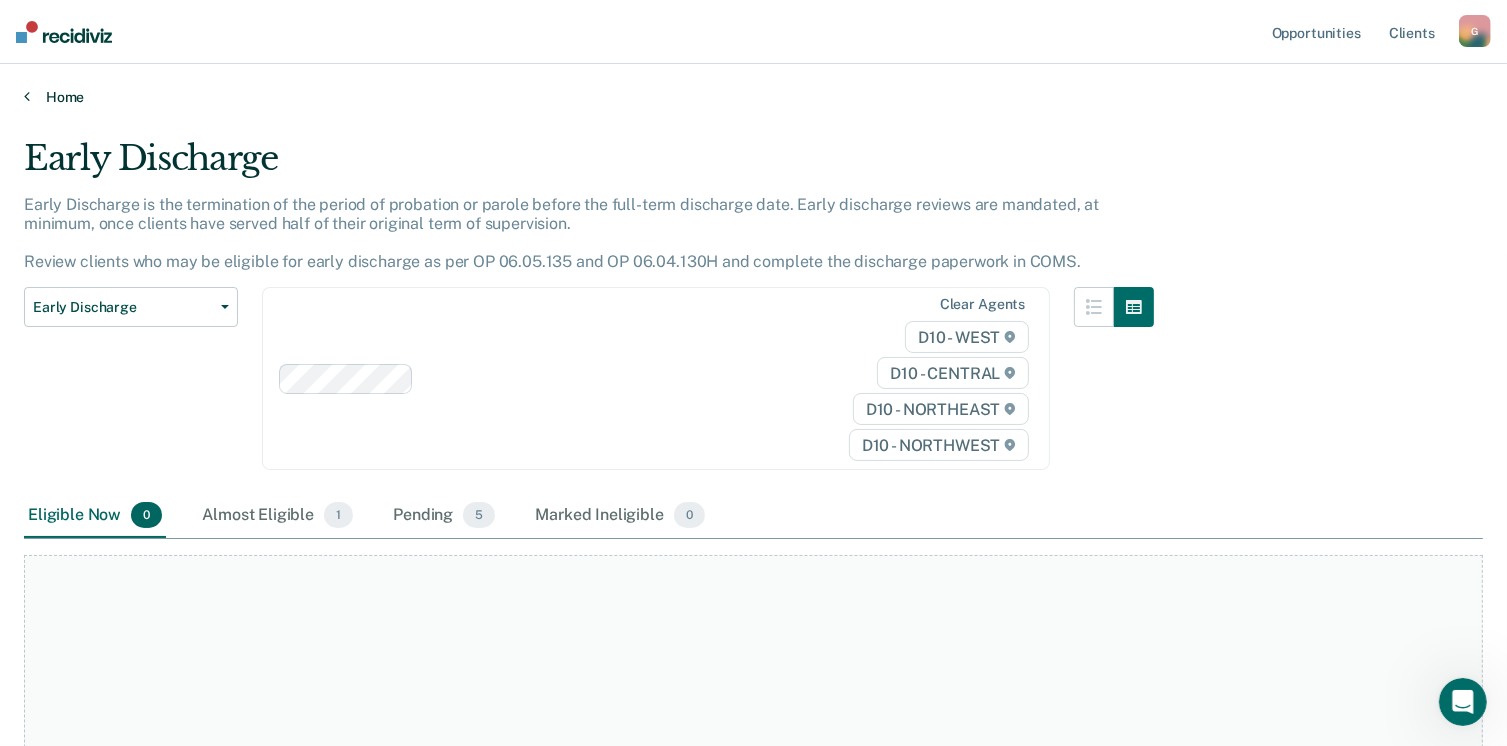 click on "Home" at bounding box center [753, 97] 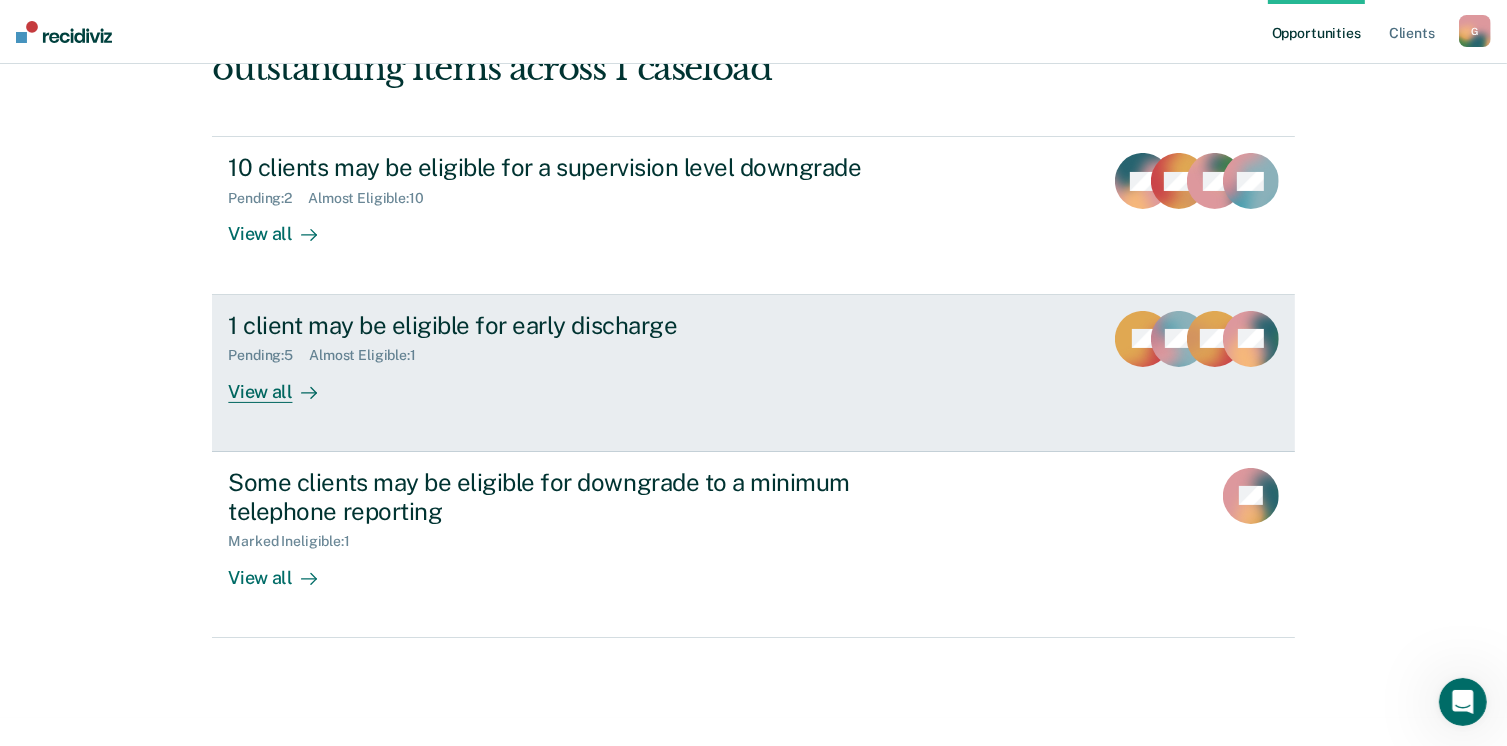 scroll, scrollTop: 272, scrollLeft: 0, axis: vertical 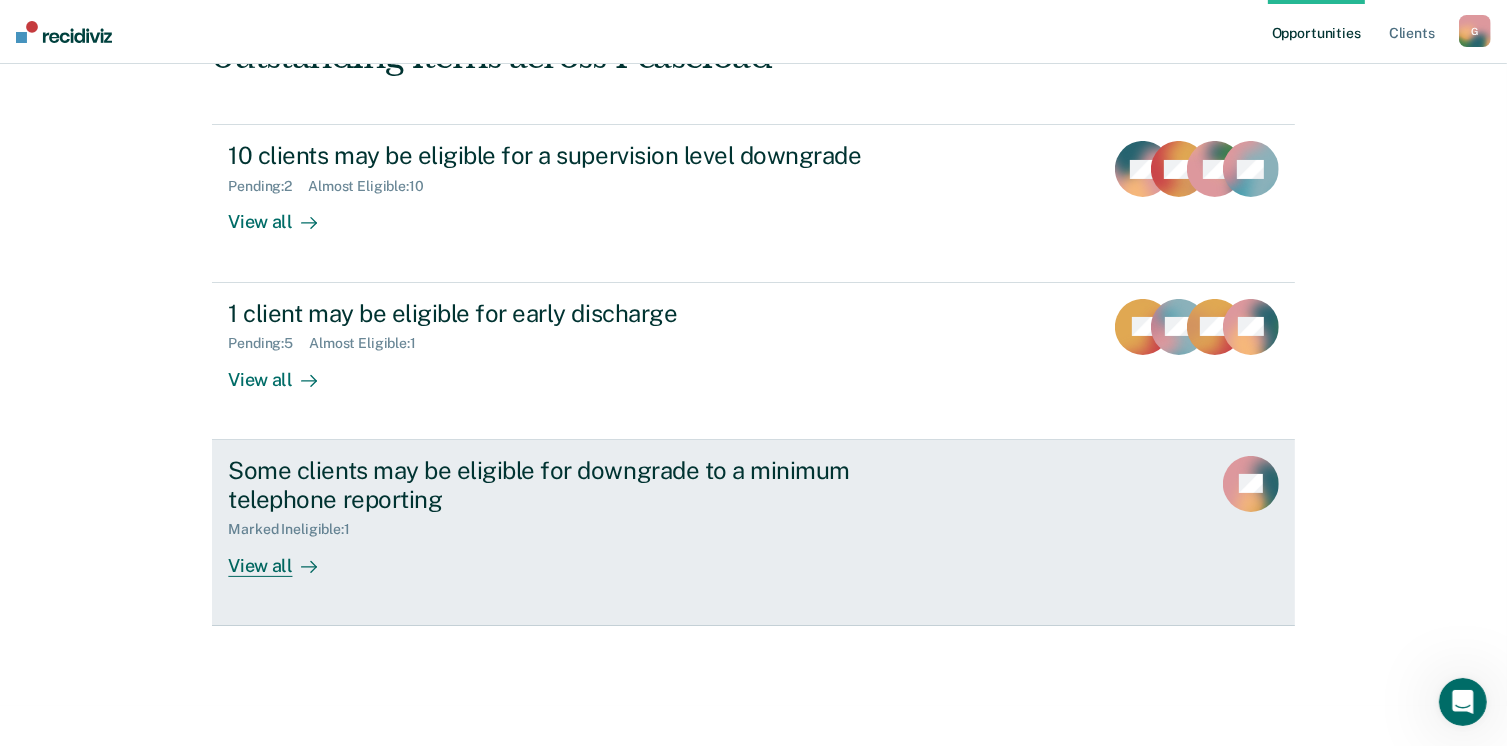 click 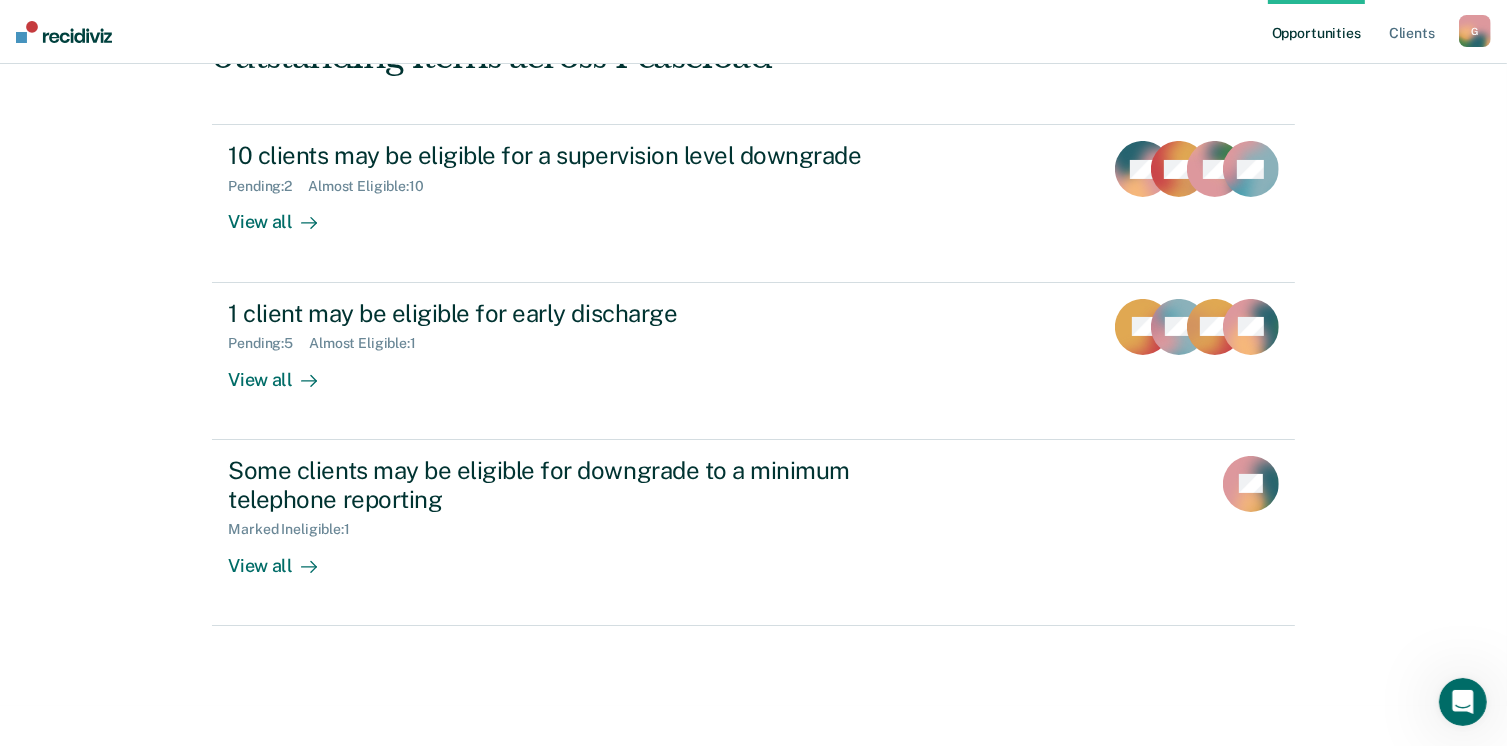 scroll, scrollTop: 0, scrollLeft: 0, axis: both 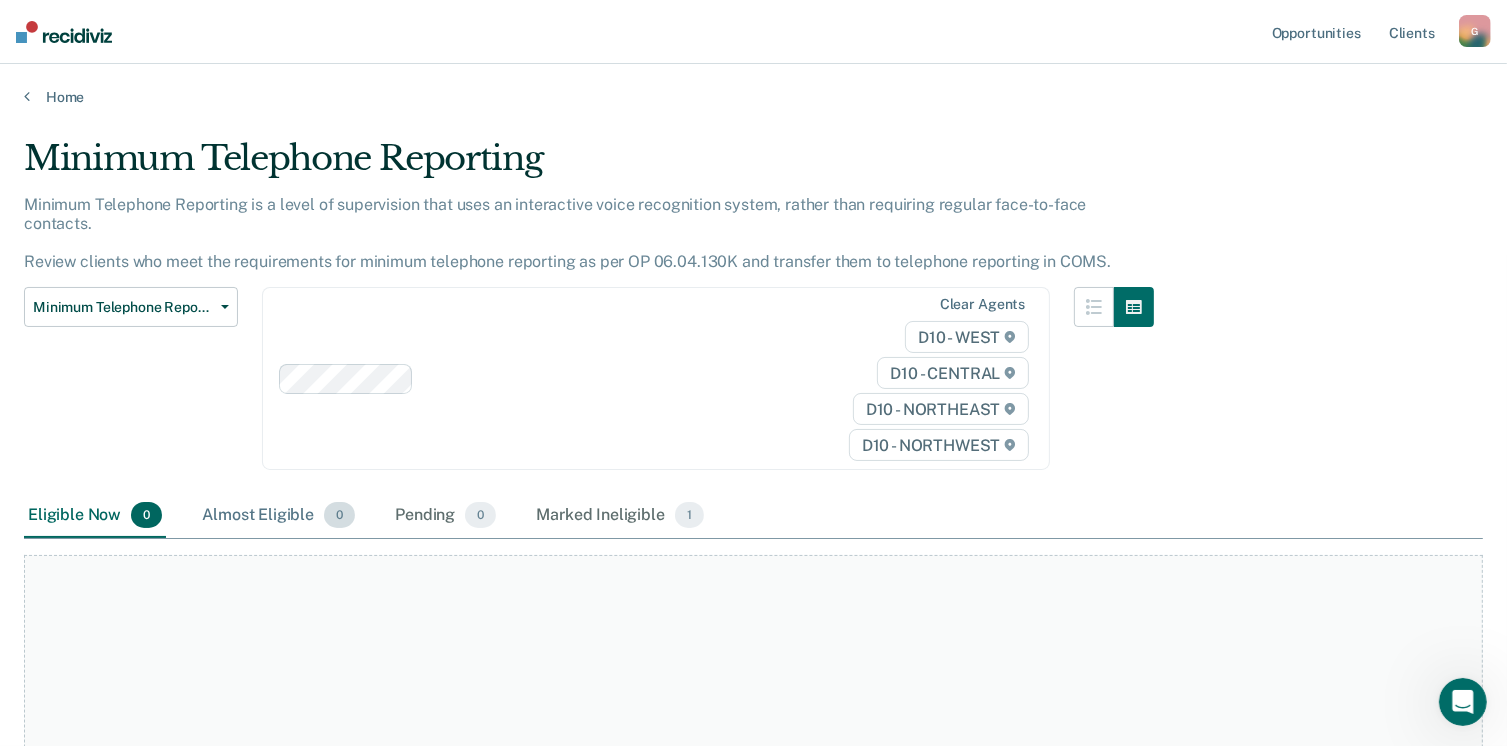 click on "Almost Eligible 0" at bounding box center (278, 516) 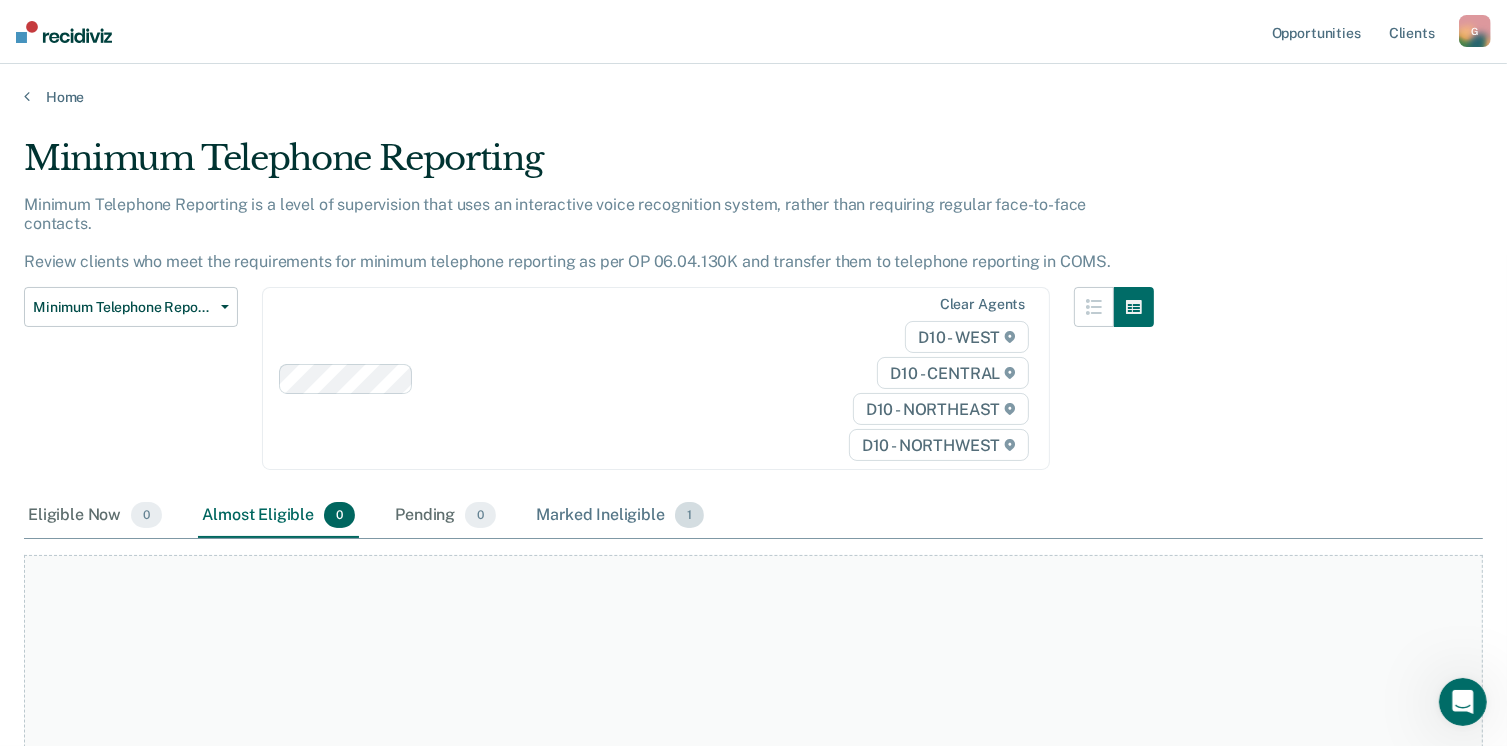 click on "Marked Ineligible 1" at bounding box center (620, 516) 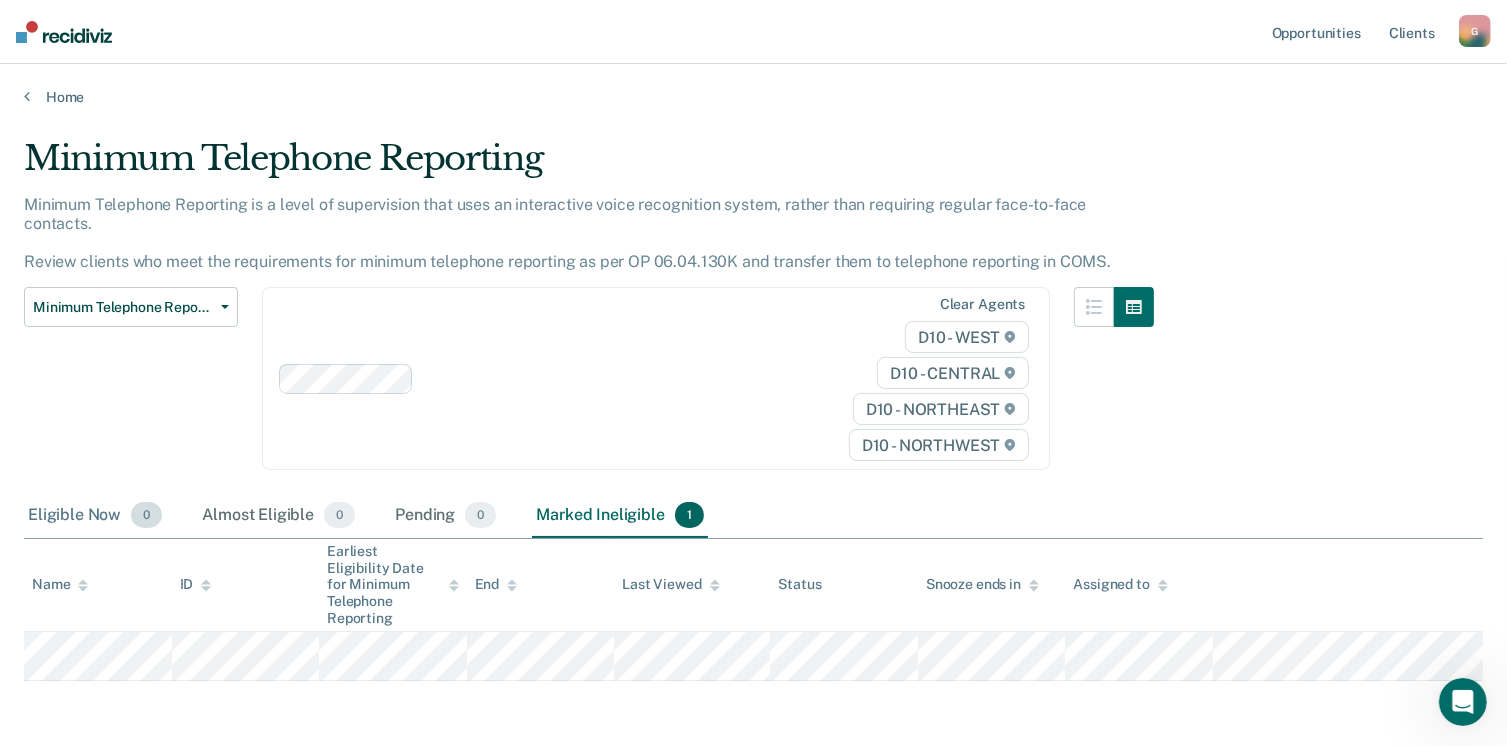 click on "Eligible Now 0" at bounding box center [95, 516] 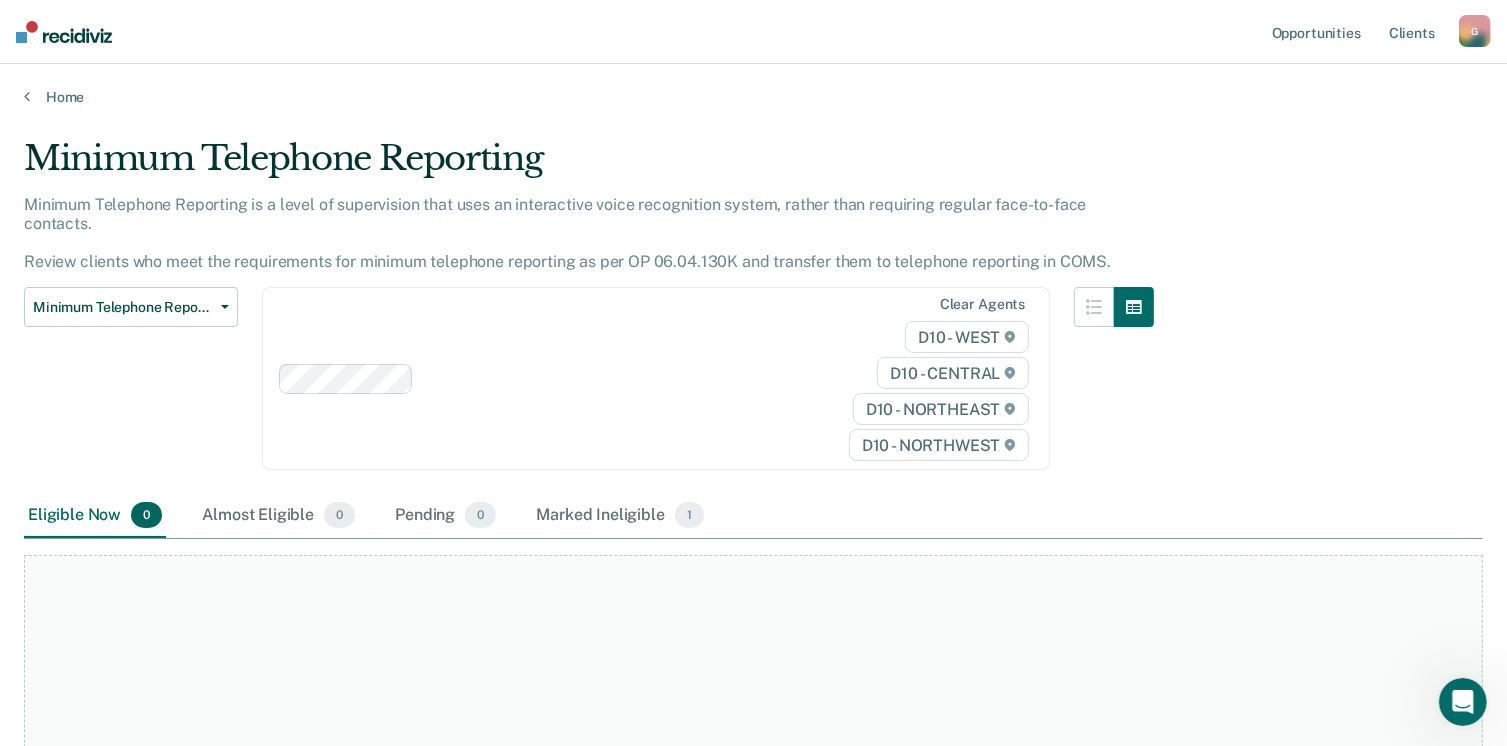 click on "Minimum Telephone Reporting   Minimum Telephone Reporting is a level of supervision that uses an interactive voice recognition system, rather than requiring regular face-to-face contacts. Review clients who meet the requirements for minimum telephone reporting as per OP 06.04.130K and transfer them to telephone reporting in COMS. Minimum Telephone Reporting Classification Review Early Discharge Minimum Telephone Reporting Overdue for Discharge Supervision Level Mismatch Clear   agents D10 - WEST   D10 - CENTRAL   D10 - NORTHEAST   D10 - NORTHWEST   Eligible Now 0 Almost Eligible 0 Pending 0 Marked Ineligible 1
To pick up a draggable item, press the space bar.
While dragging, use the arrow keys to move the item.
Press space again to drop the item in its new position, or press escape to cancel.
At this time, there are no clients who are Eligible Now. Please navigate to one of the other tabs." at bounding box center [753, 423] 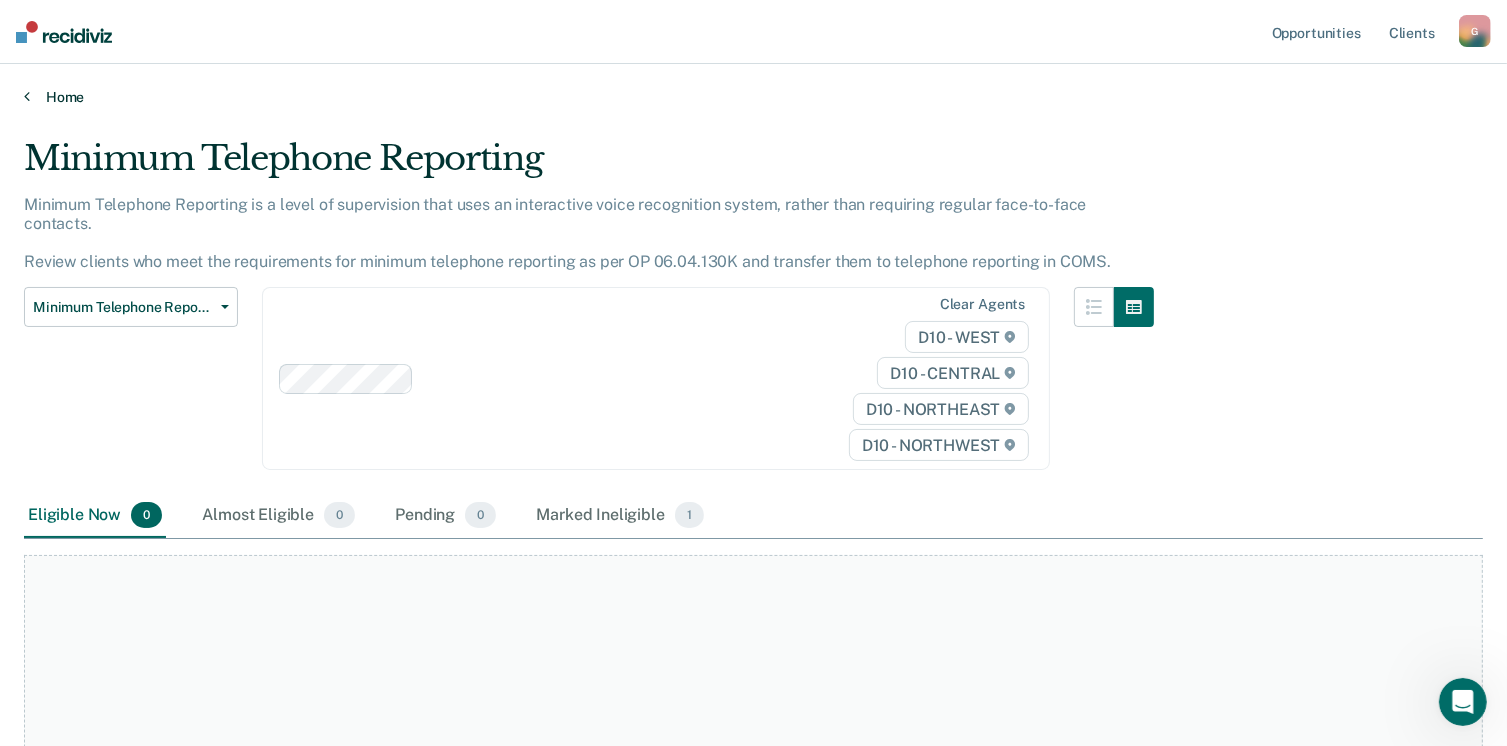click on "Home" at bounding box center [753, 97] 